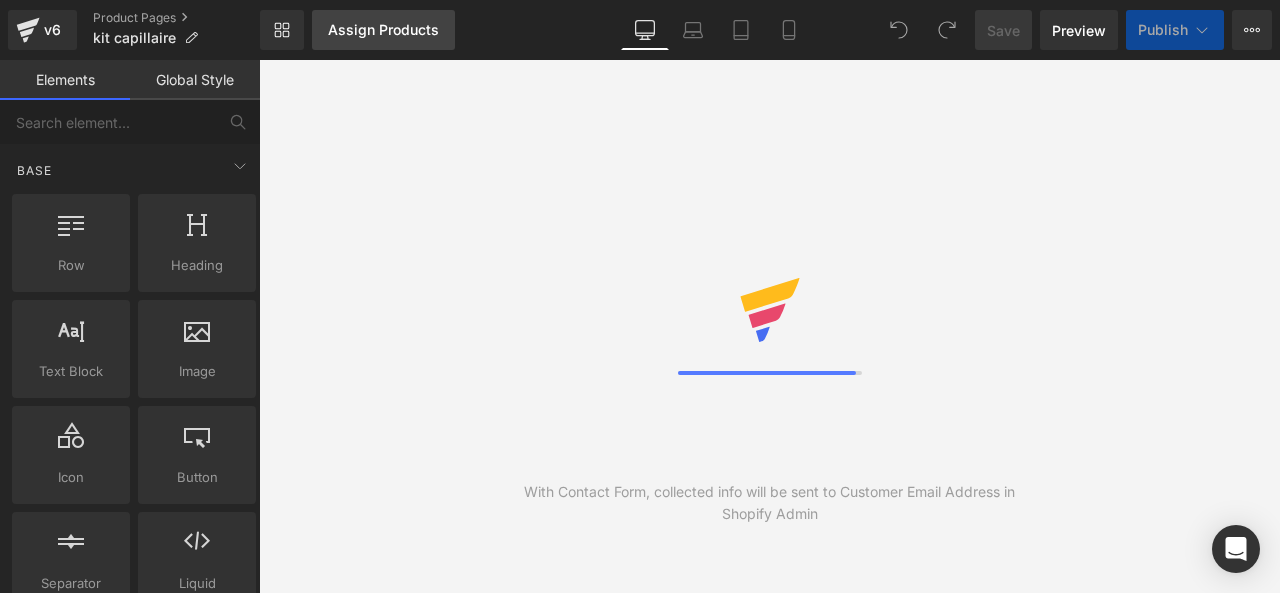 scroll, scrollTop: 0, scrollLeft: 0, axis: both 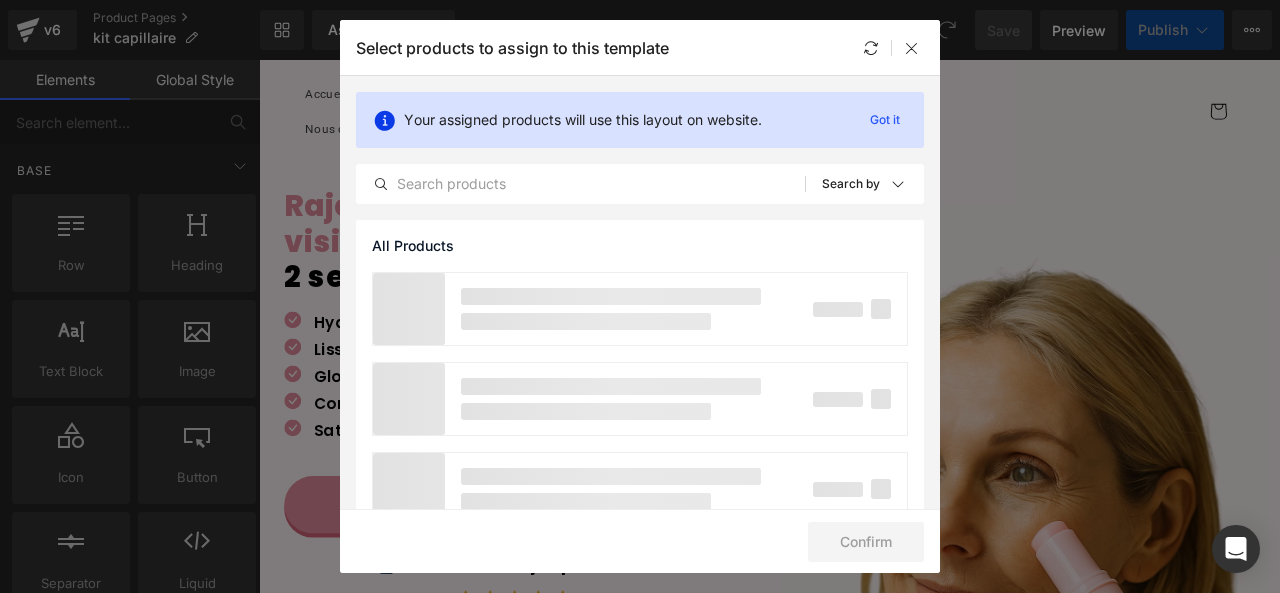 click on "Select products to assign to this template" at bounding box center (512, 48) 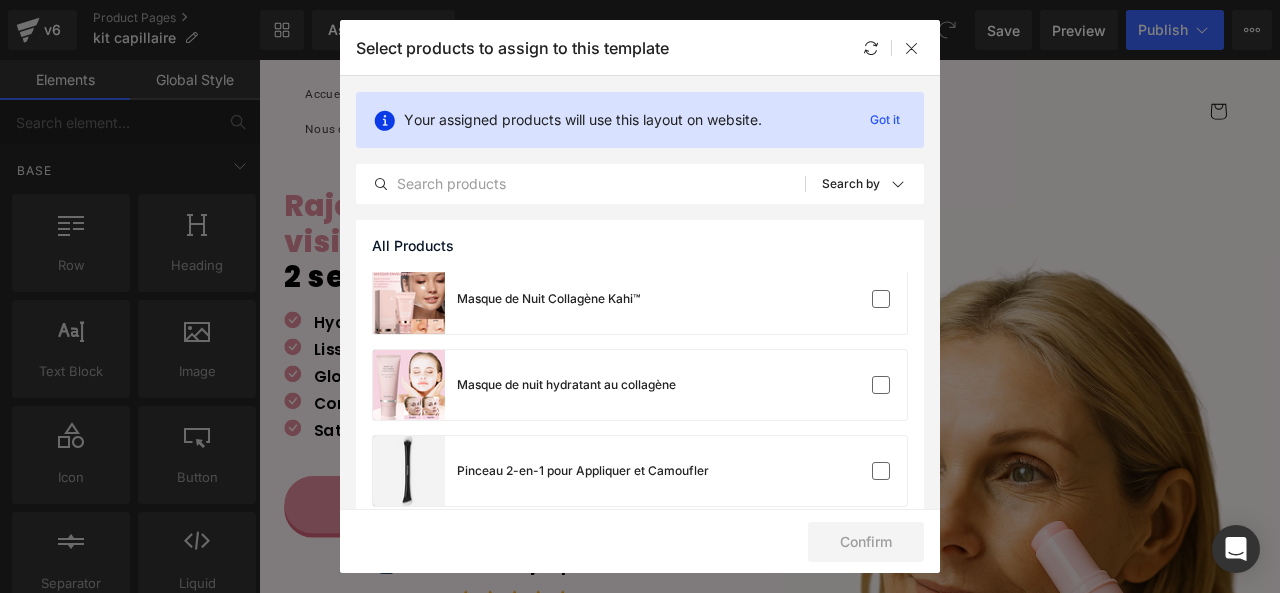 scroll, scrollTop: 952, scrollLeft: 0, axis: vertical 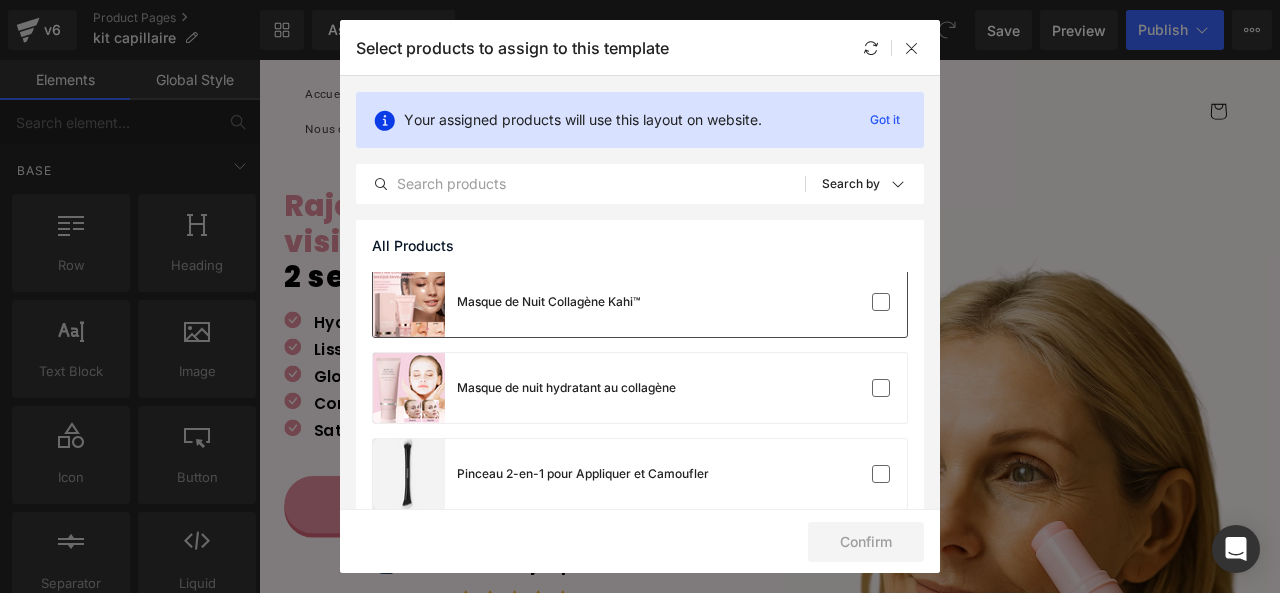 click on "Masque de Nuit Collagène Kahi™" at bounding box center (506, 302) 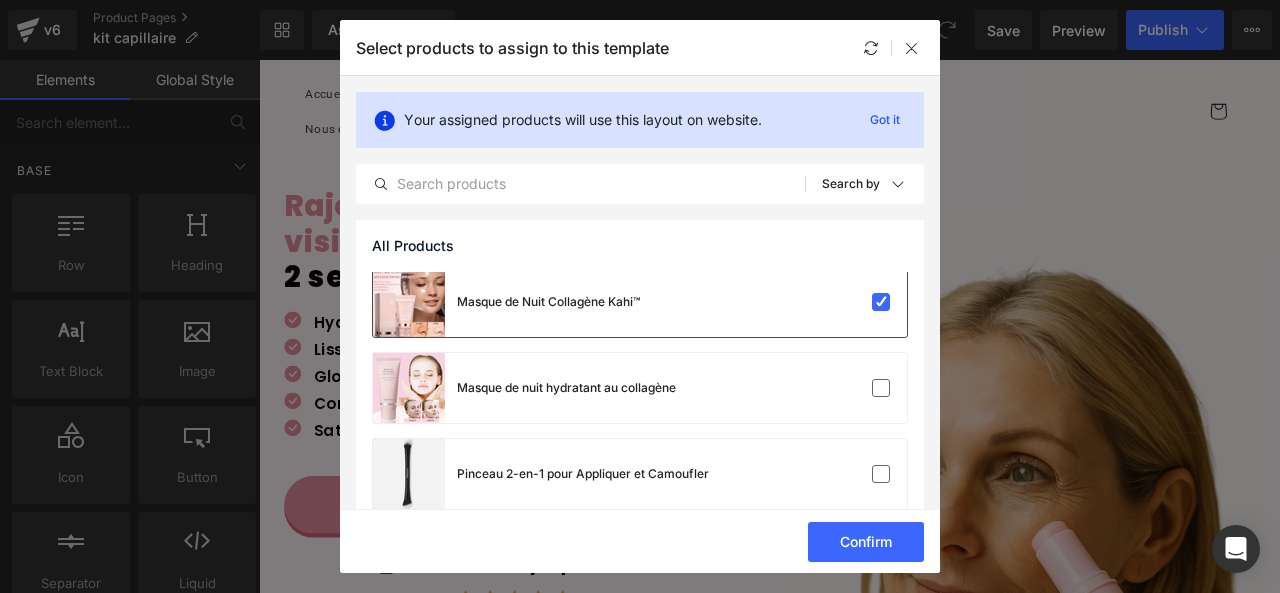 click on "Masque de Nuit Collagène Kahi™" at bounding box center [506, 302] 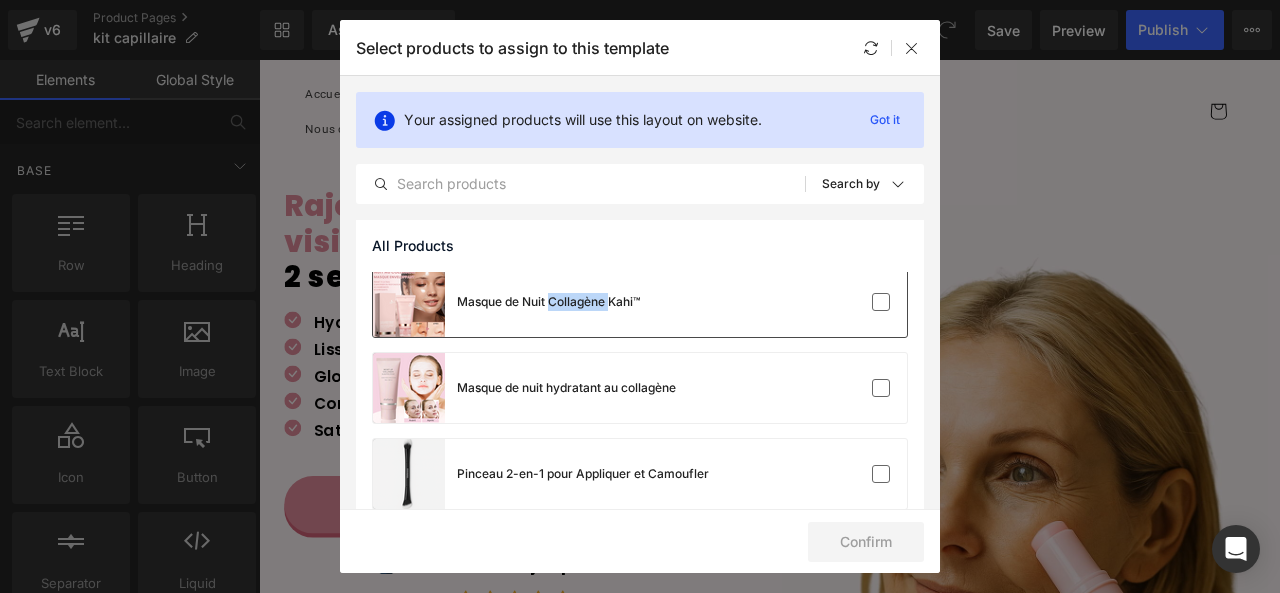 click on "Masque de Nuit Collagène Kahi™" at bounding box center (506, 302) 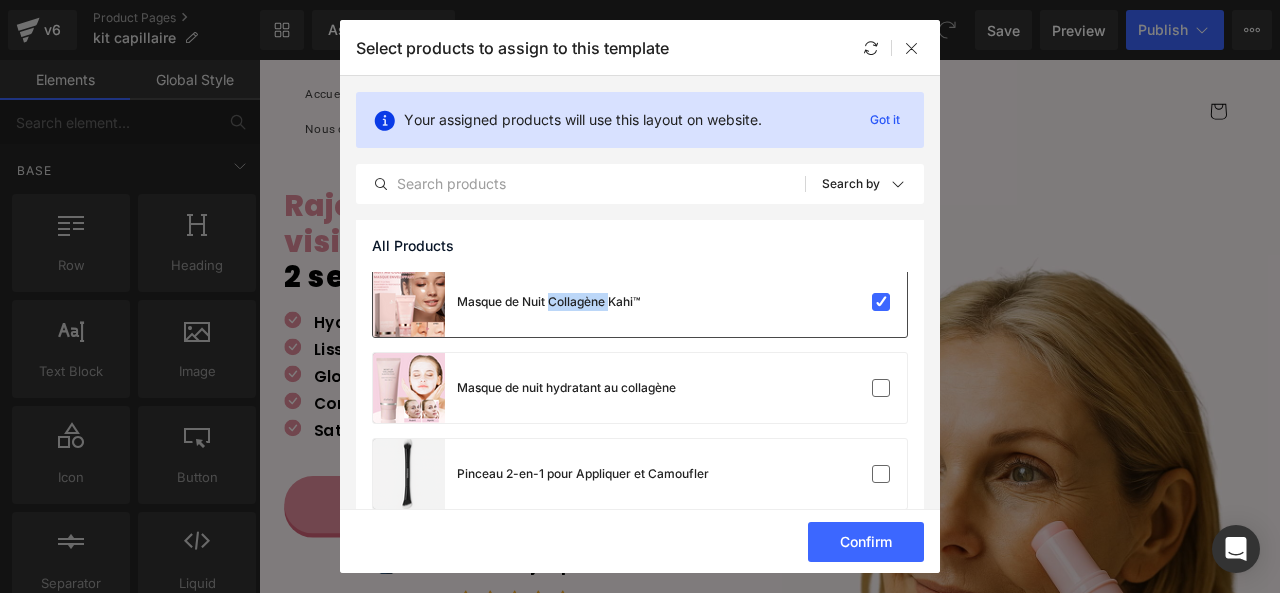 click on "Masque de Nuit Collagène Kahi™" at bounding box center [506, 302] 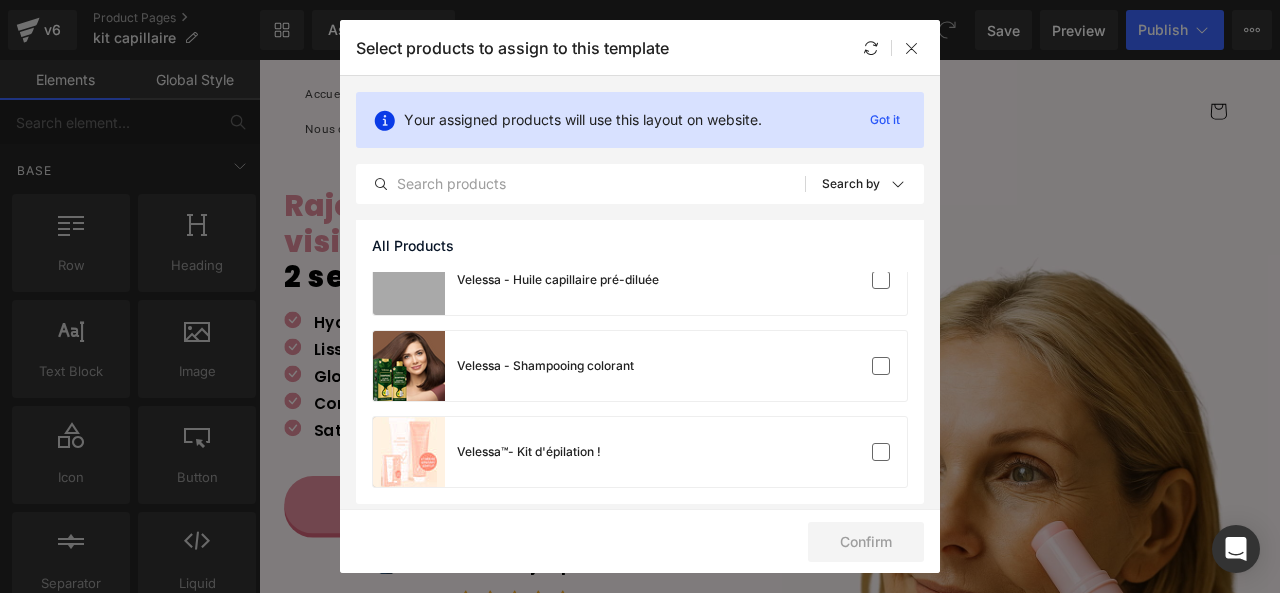scroll, scrollTop: 1582, scrollLeft: 0, axis: vertical 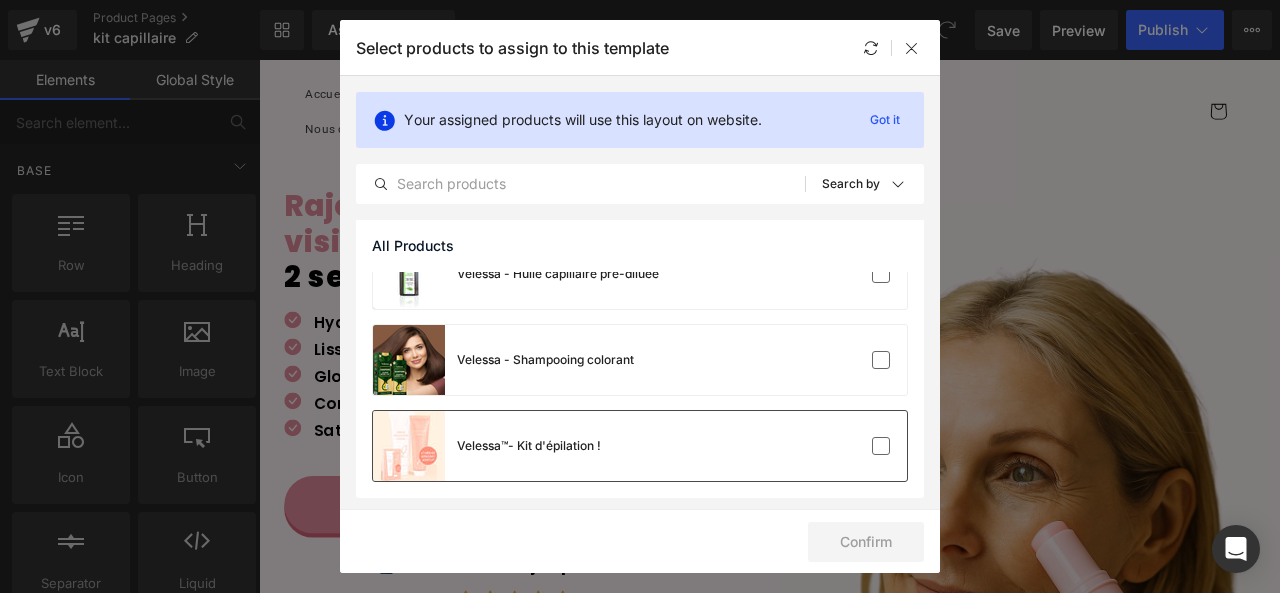click on "Velessa™- Kit d'épilation !" at bounding box center (529, 446) 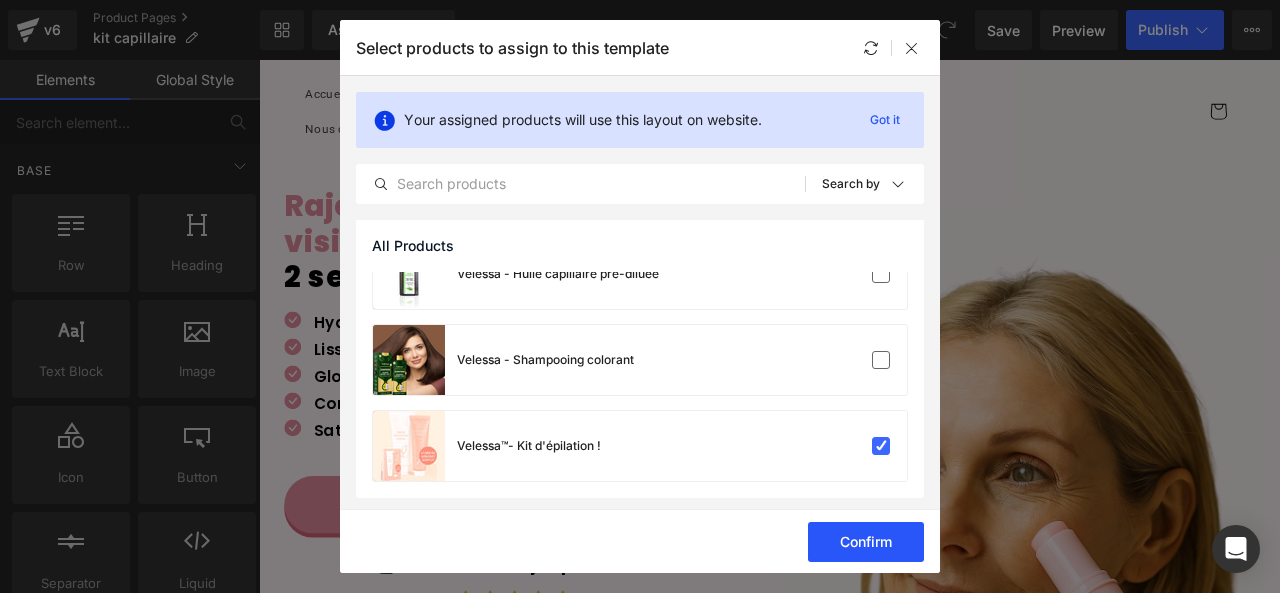 click on "Confirm" at bounding box center [866, 542] 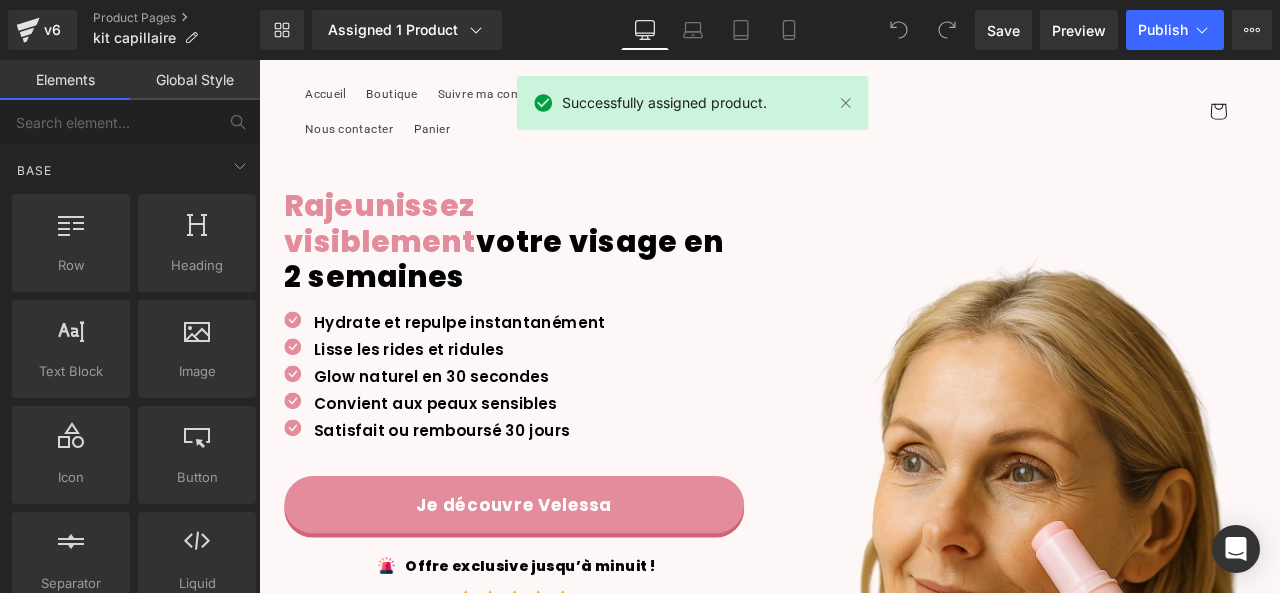 drag, startPoint x: 912, startPoint y: 51, endPoint x: 751, endPoint y: 156, distance: 192.21342 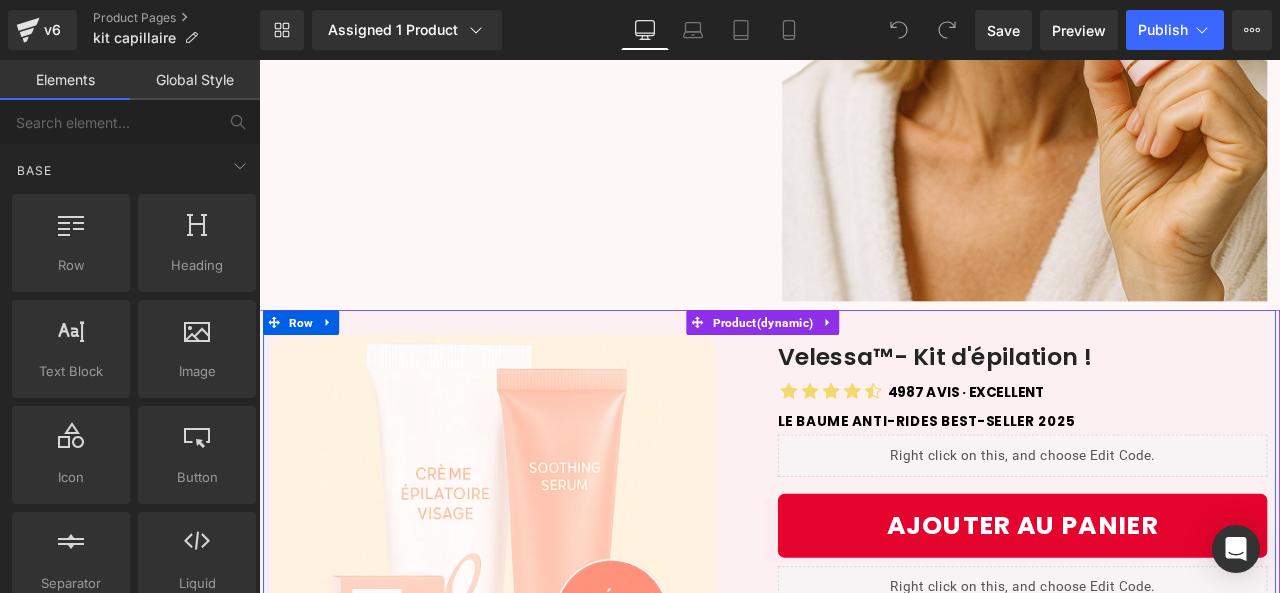 scroll, scrollTop: 729, scrollLeft: 0, axis: vertical 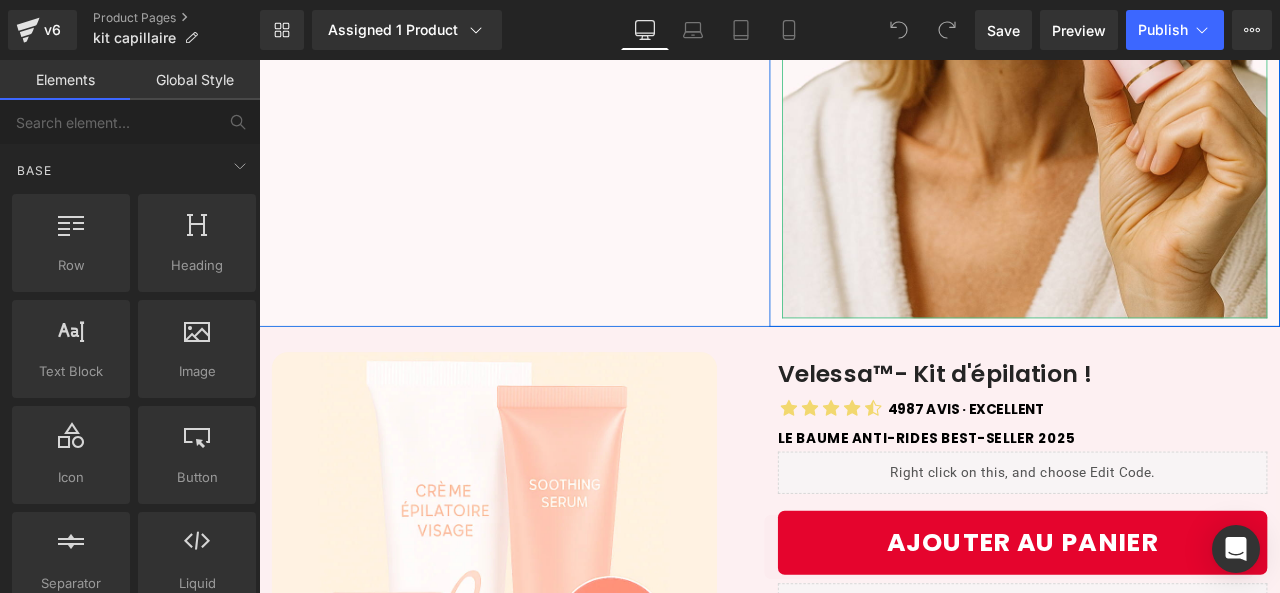 click at bounding box center [1166, -66] 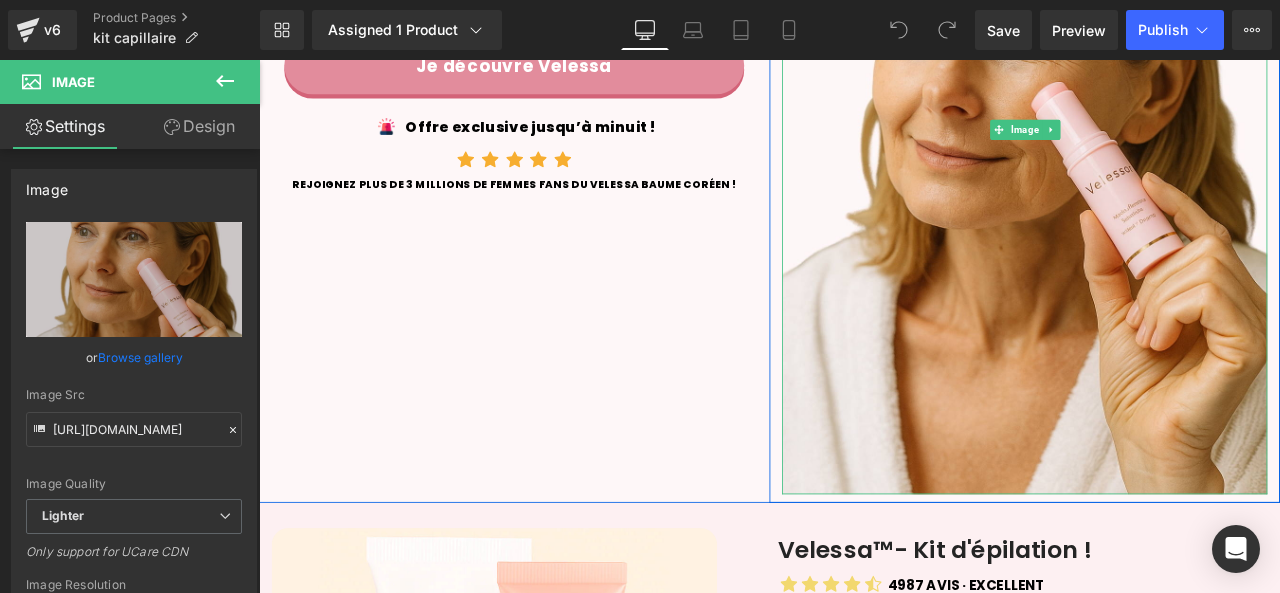 scroll, scrollTop: 511, scrollLeft: 0, axis: vertical 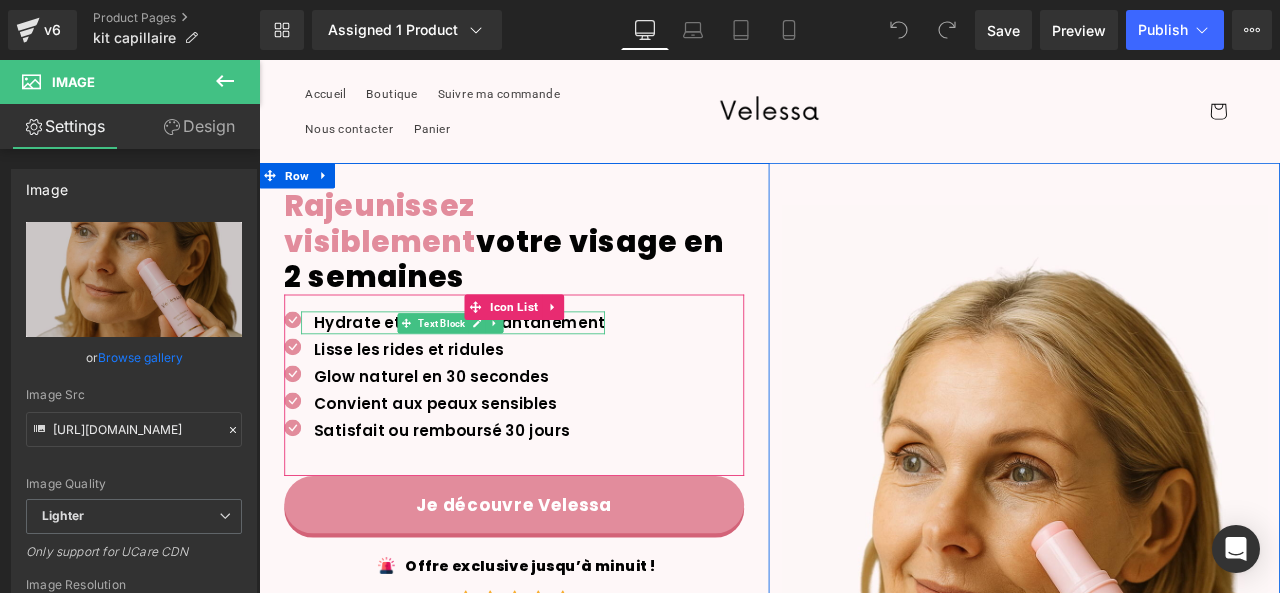 click on "Hydrate et repulpe instantanément" at bounding box center [489, 371] 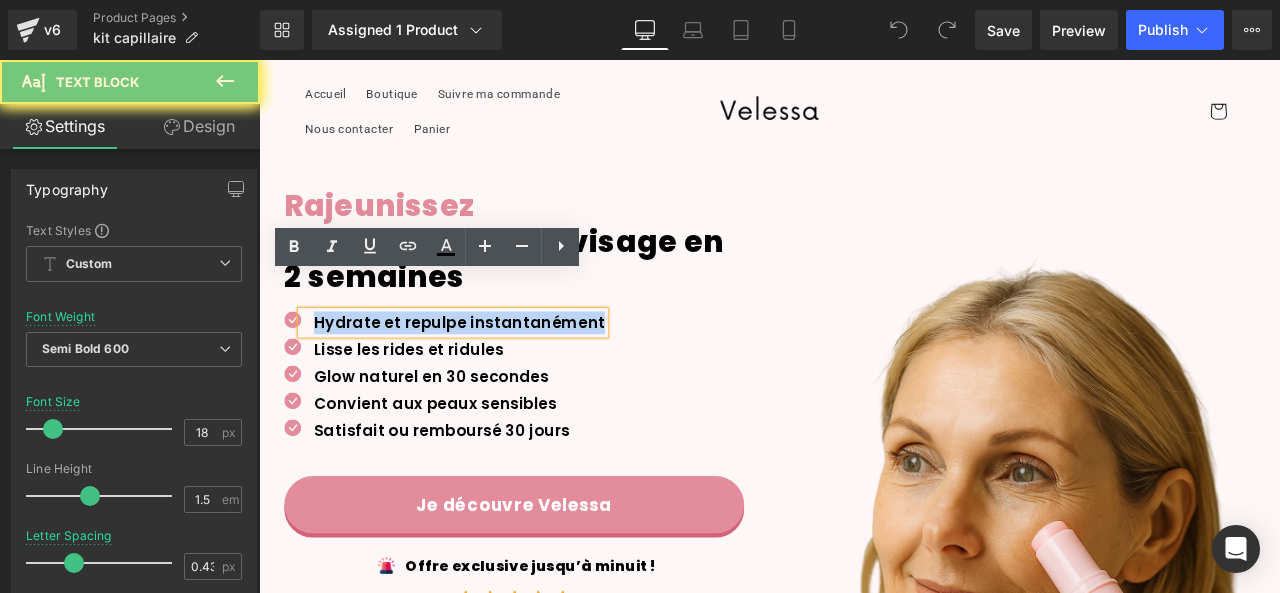 click on "Hydrate et repulpe instantanément" at bounding box center [489, 371] 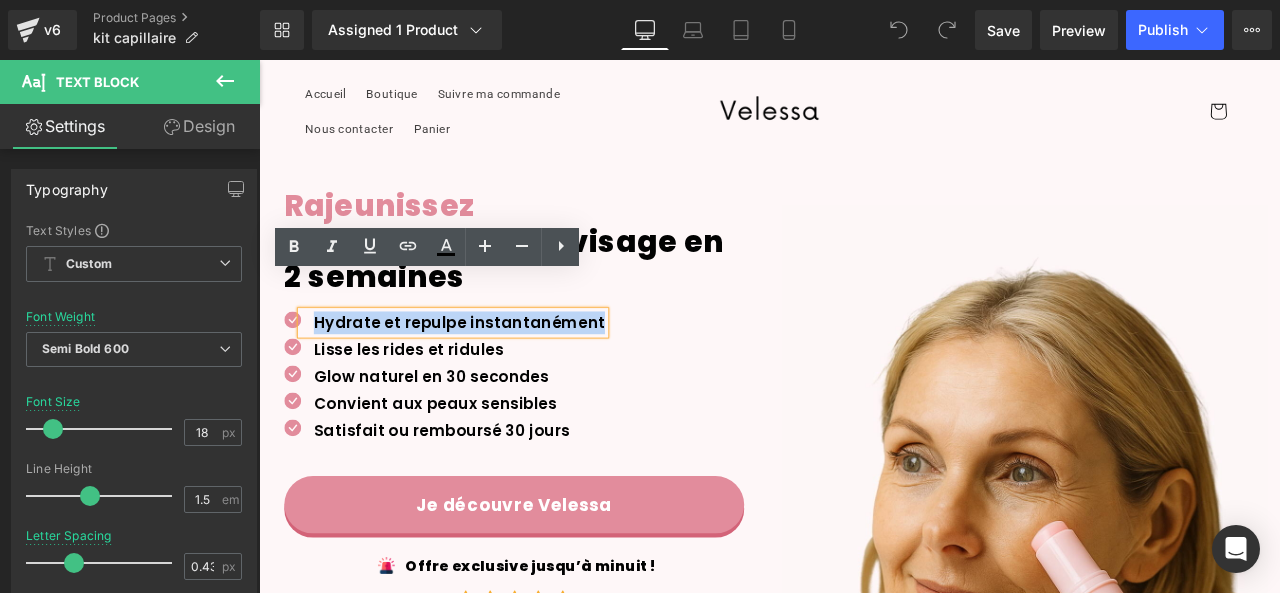 paste 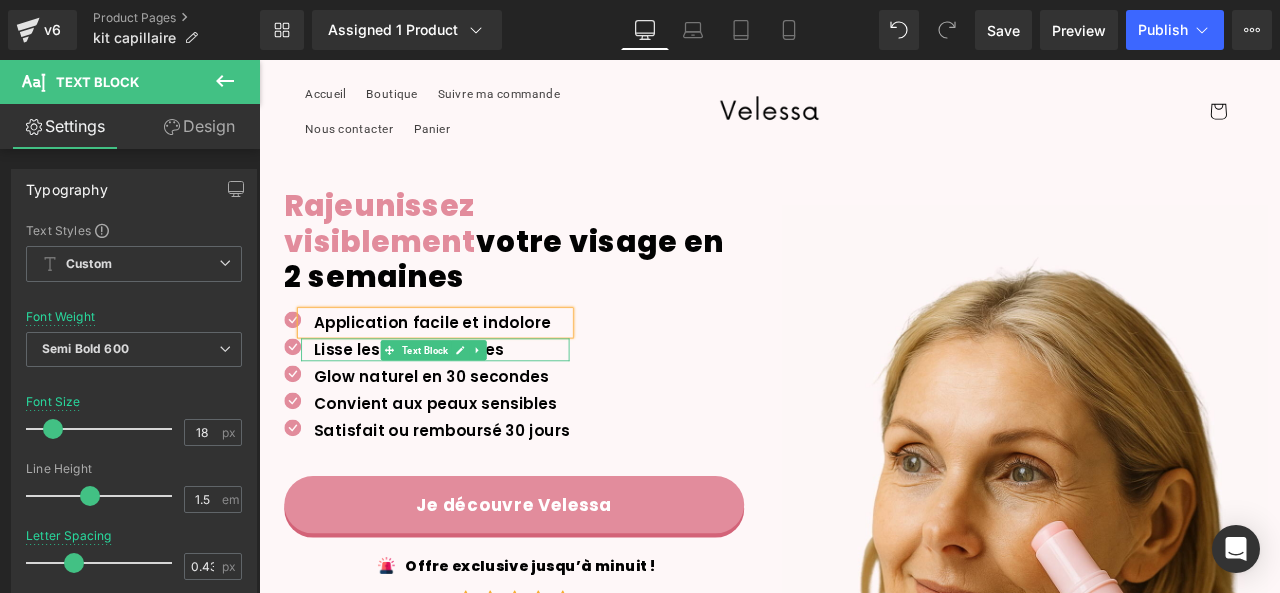 click on "Lisse les rides et ridules" at bounding box center (468, 403) 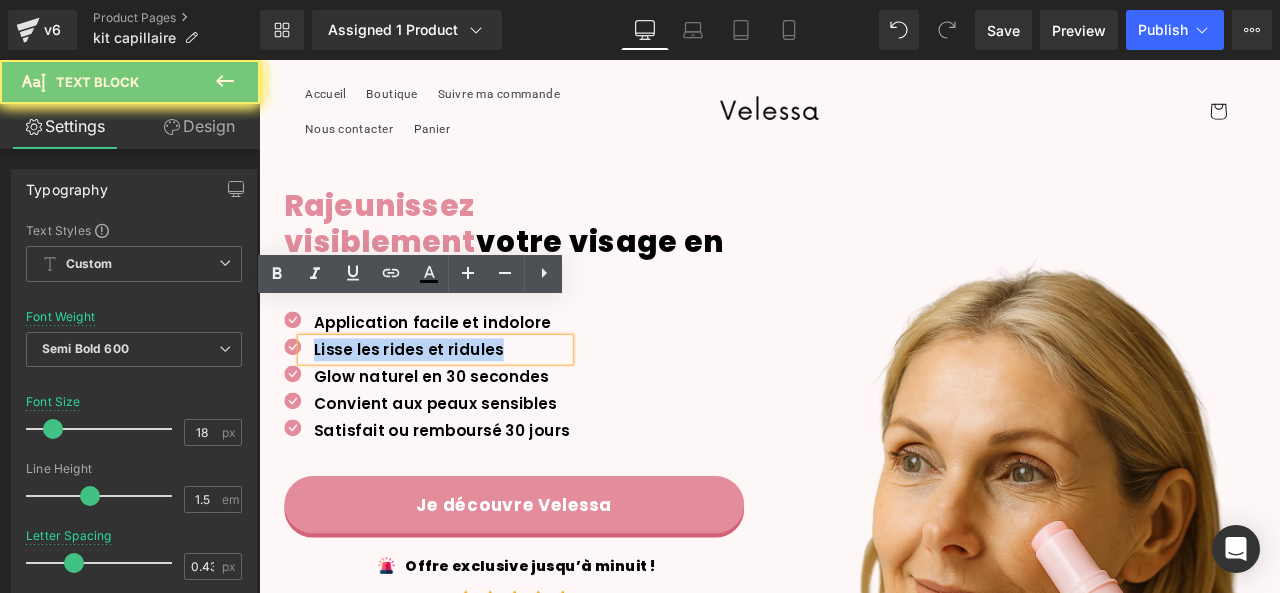 click on "Lisse les rides et ridules" at bounding box center (468, 403) 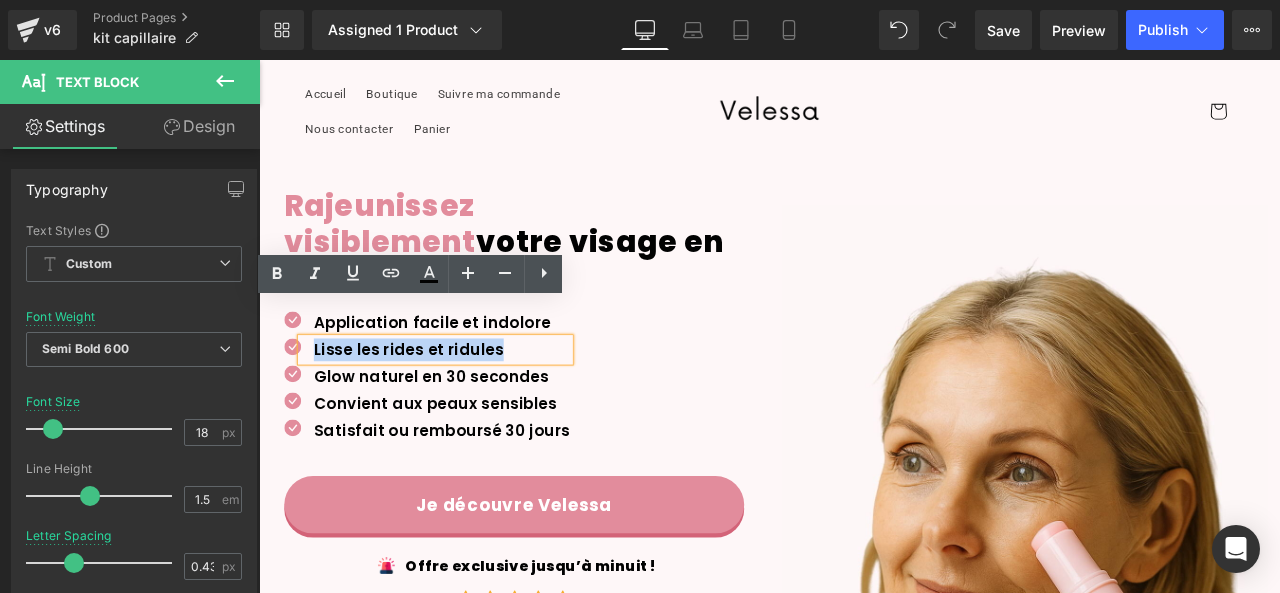 paste 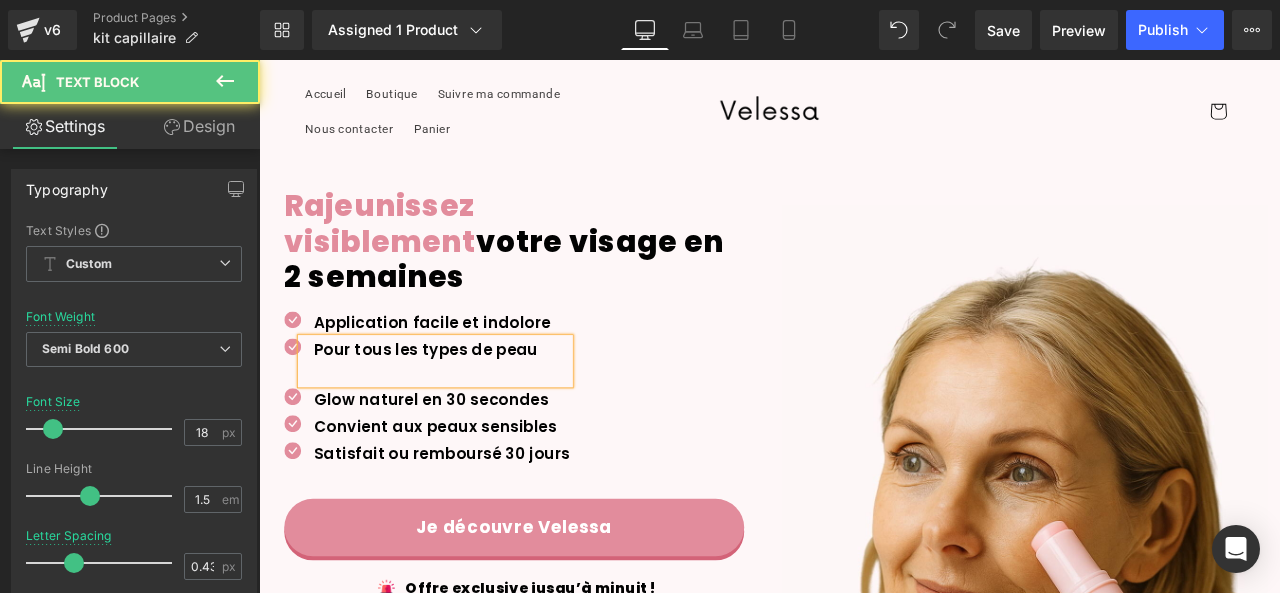 click on "Pour tous les types de peau" at bounding box center [468, 417] 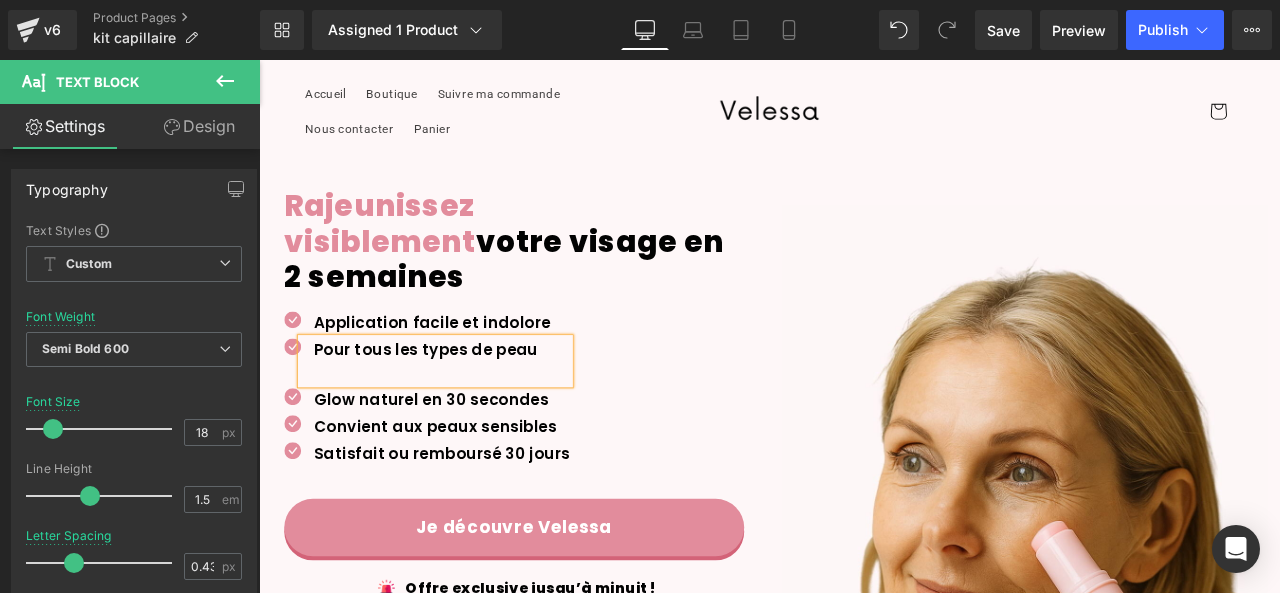 click at bounding box center [475, 430] 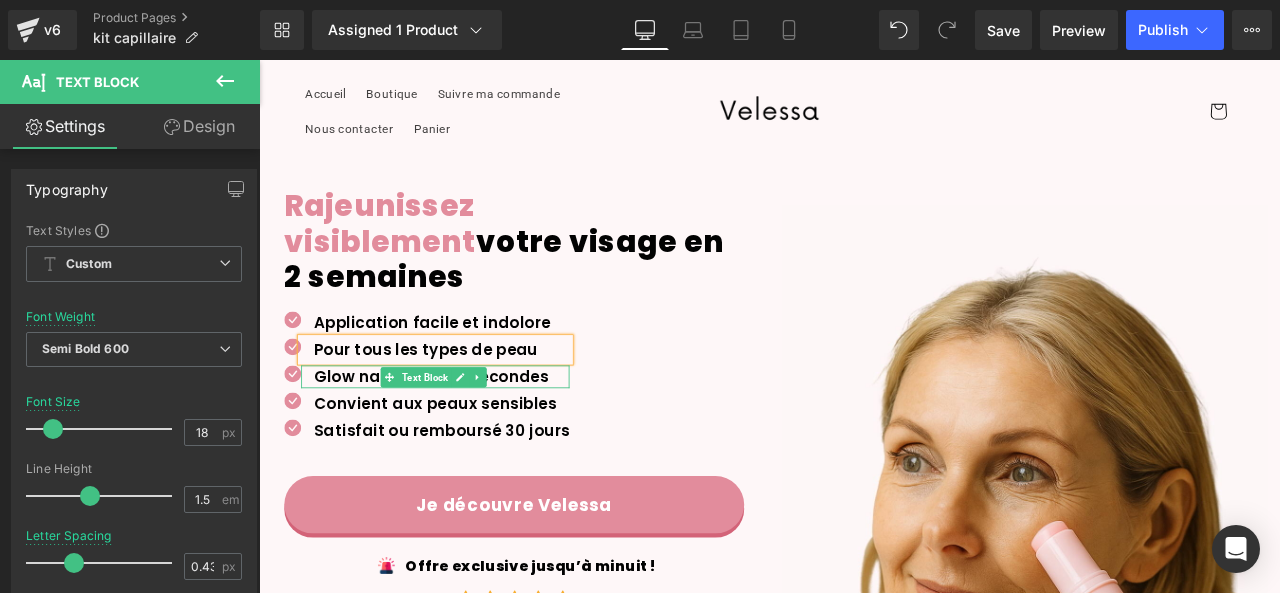 click on "Glow naturel en 30 secondes" at bounding box center (468, 435) 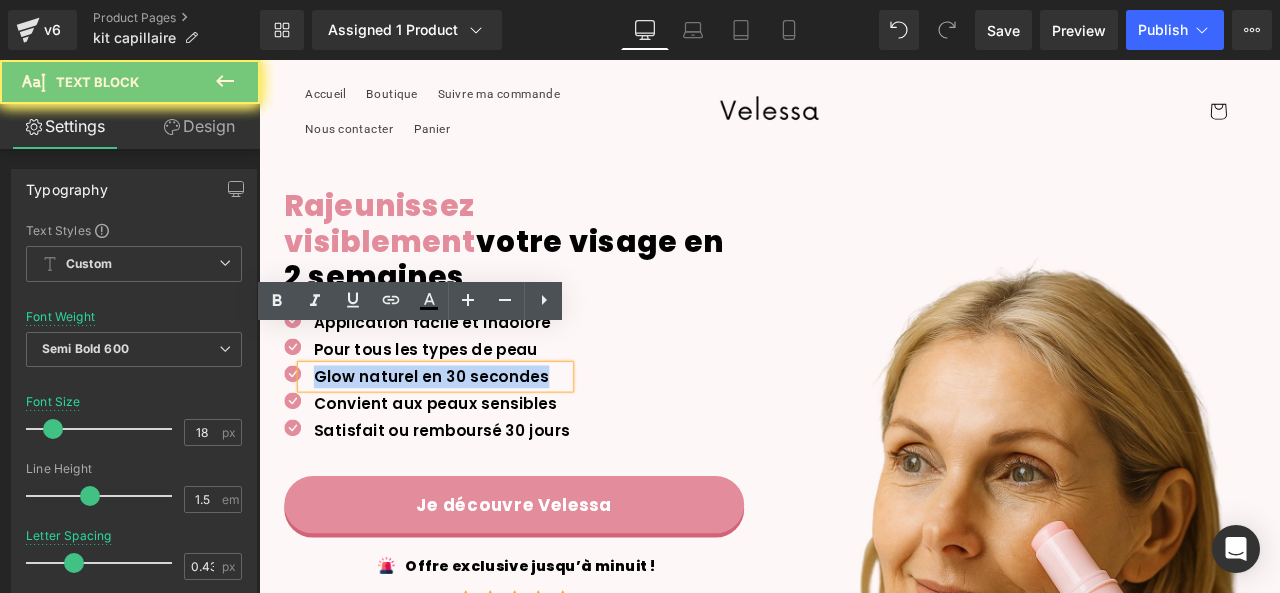 click on "Glow naturel en 30 secondes" at bounding box center [468, 435] 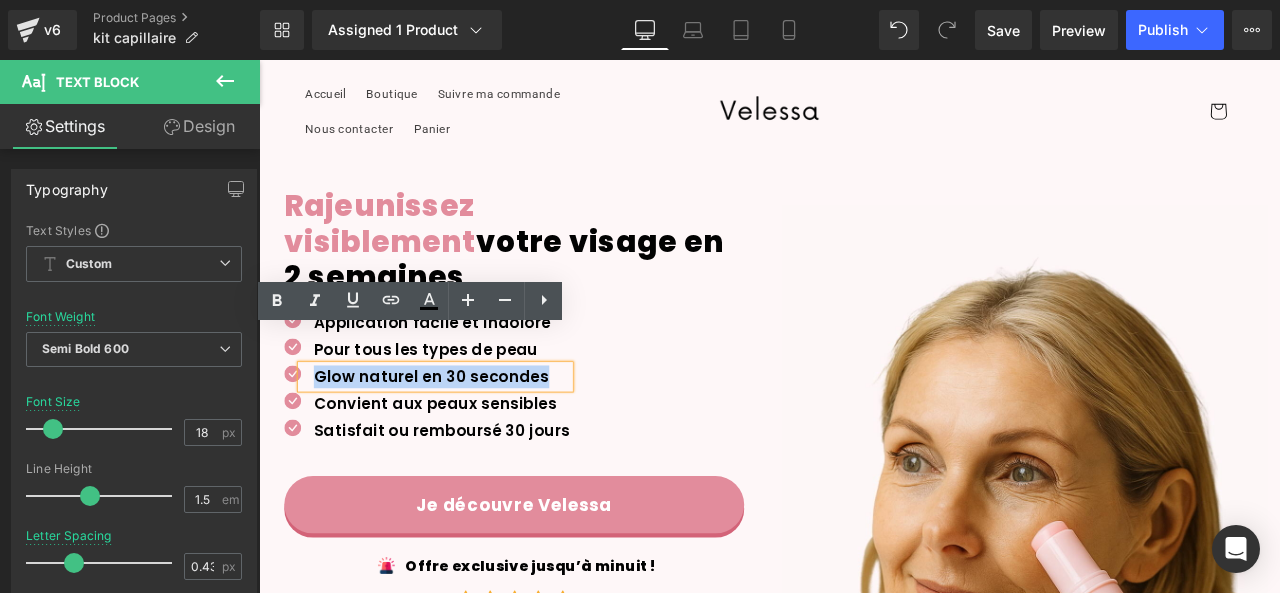 type 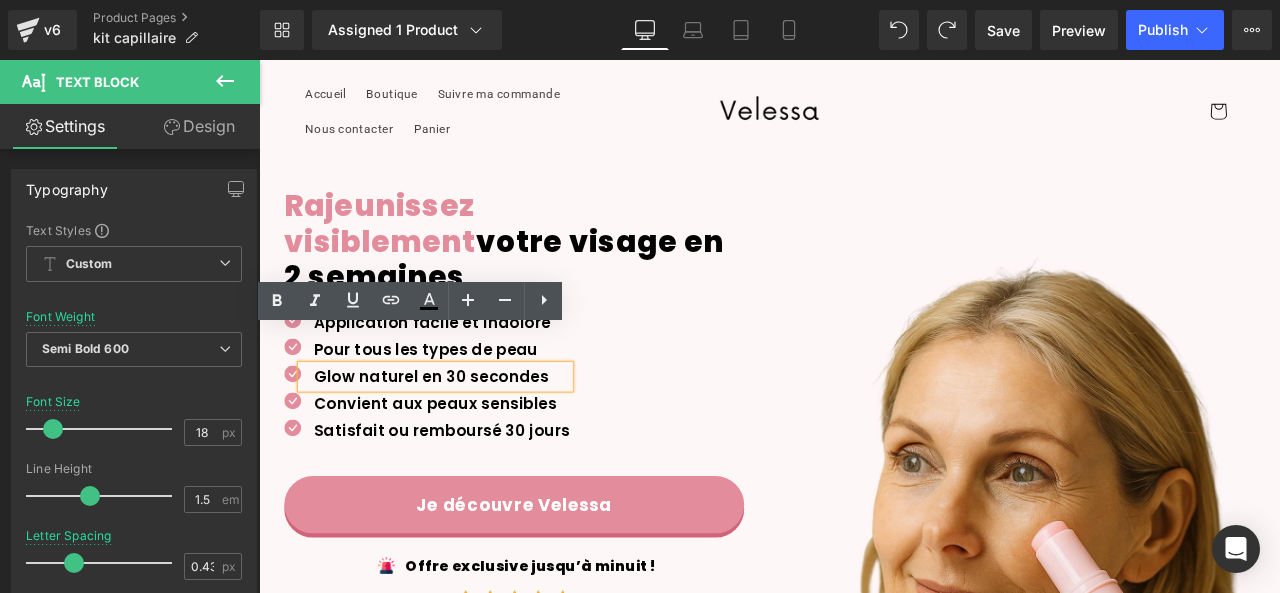 click on "Glow naturel en 30 secondes" at bounding box center (468, 435) 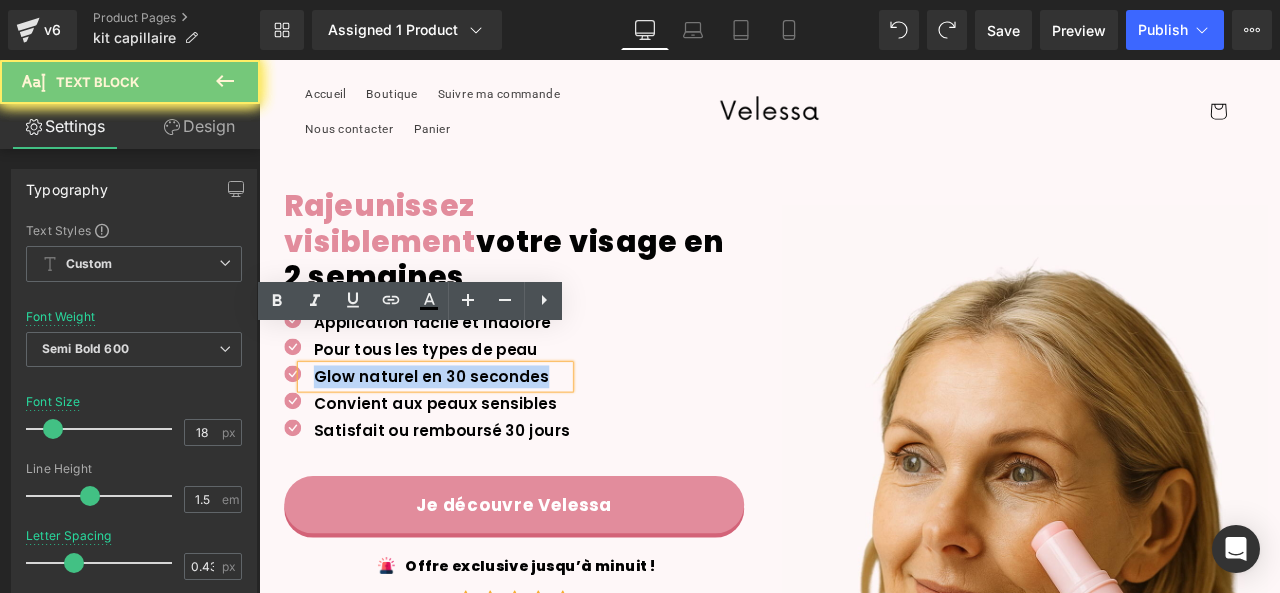 click on "Glow naturel en 30 secondes" at bounding box center [468, 435] 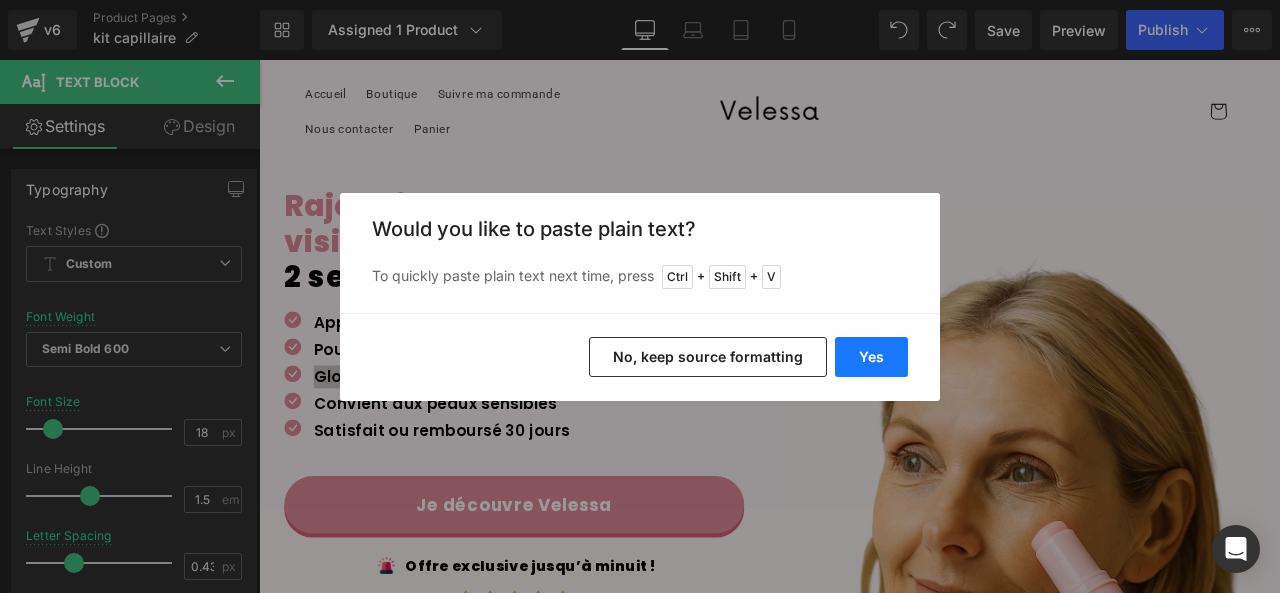 click on "Yes" at bounding box center [871, 357] 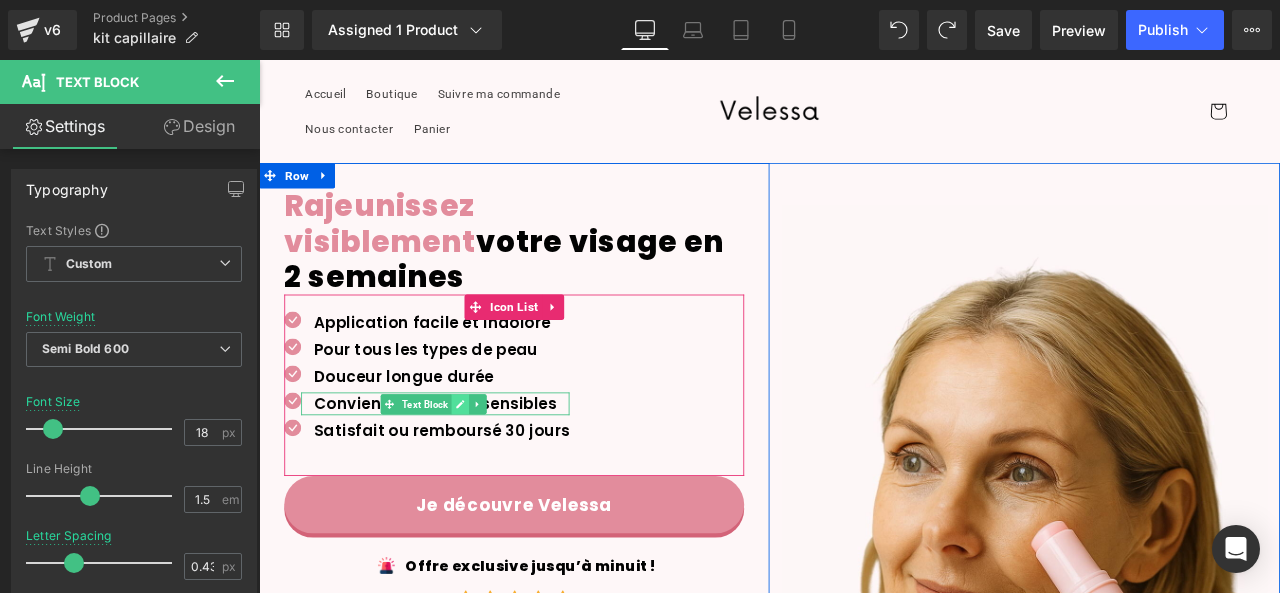click 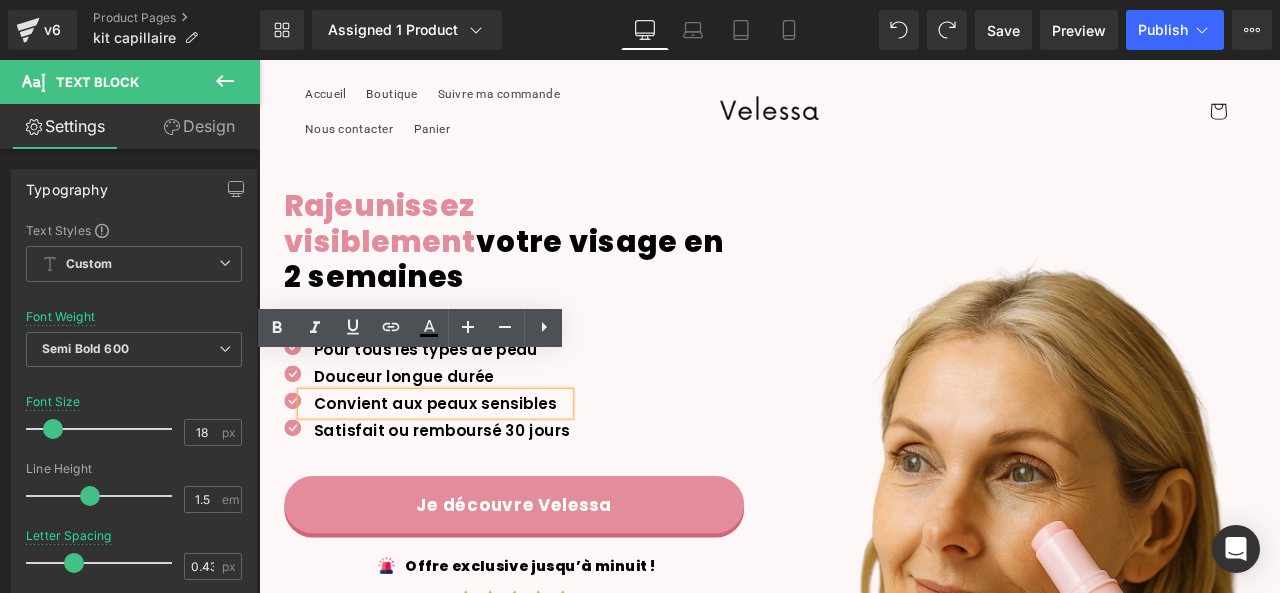 click on "Convient aux peaux sensibles" at bounding box center (468, 467) 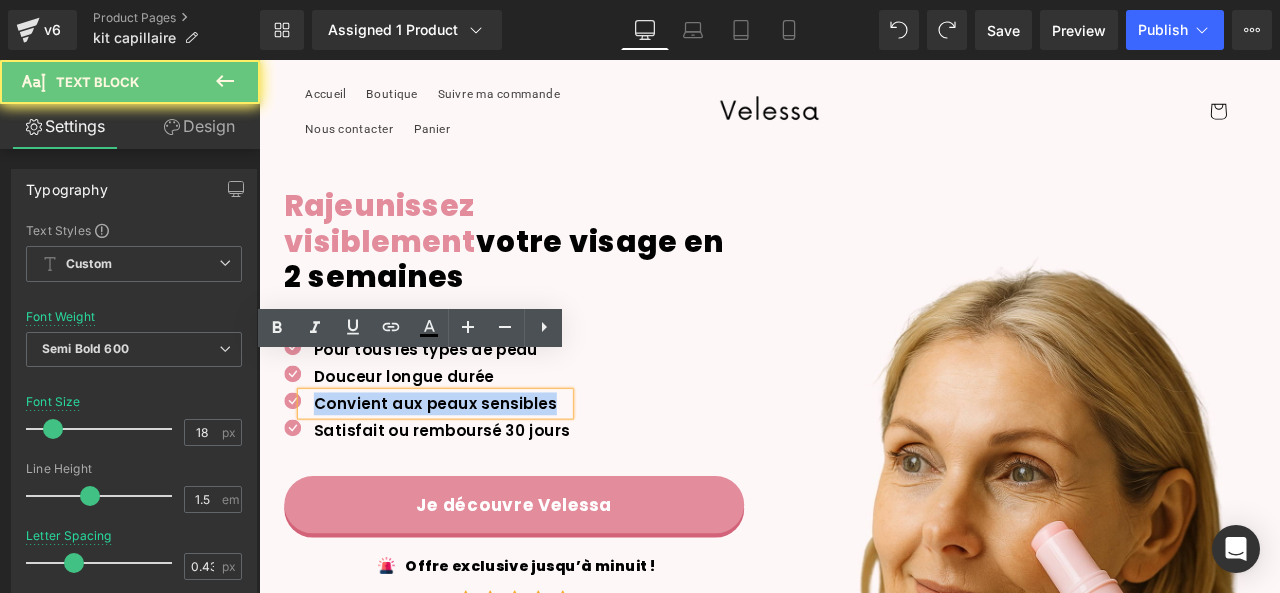 click on "Convient aux peaux sensibles" at bounding box center [468, 467] 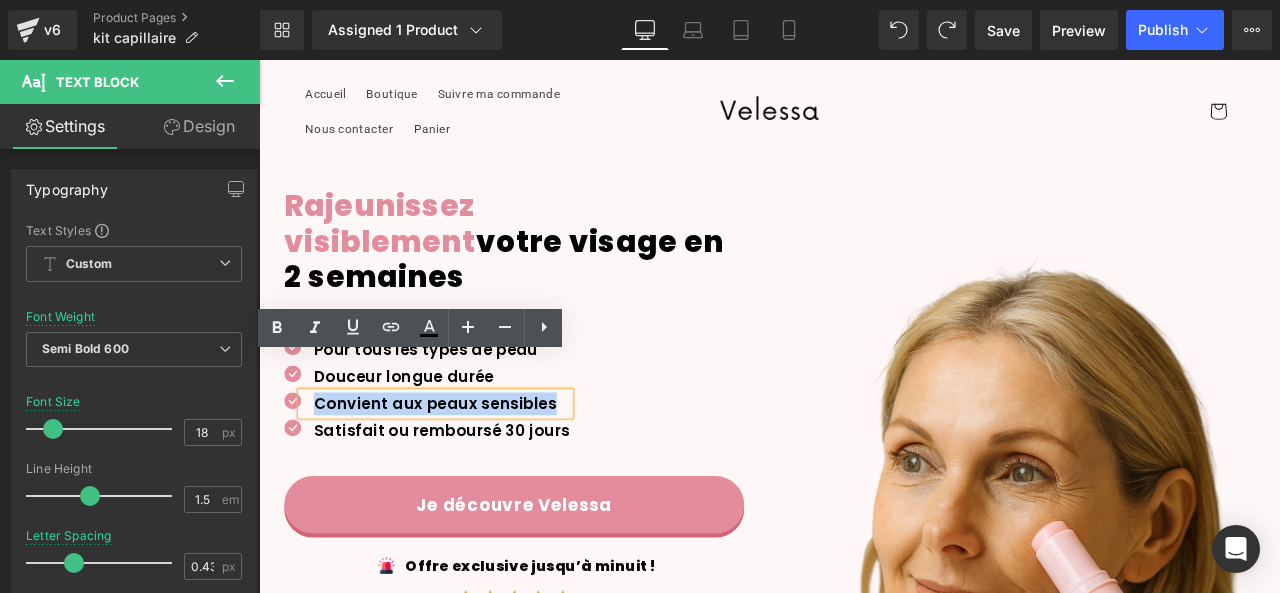 paste 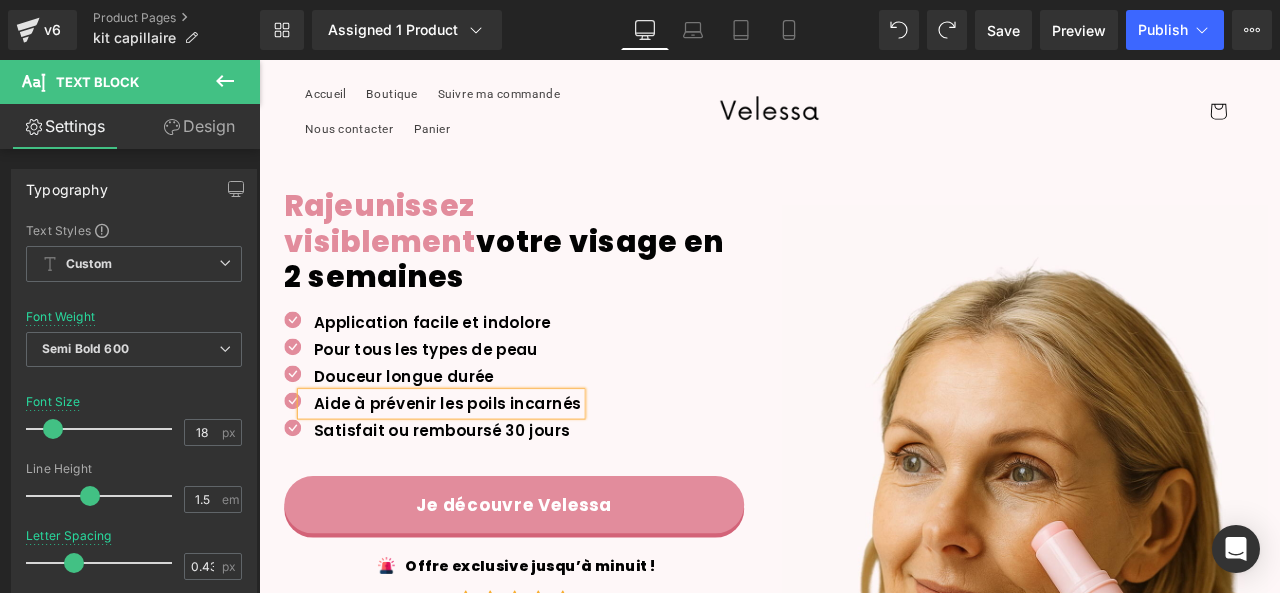 click on "Icon
Application facile et indolore
Text Block
Icon
Pour tous les types de peau Text Block
Icon" at bounding box center (561, 440) 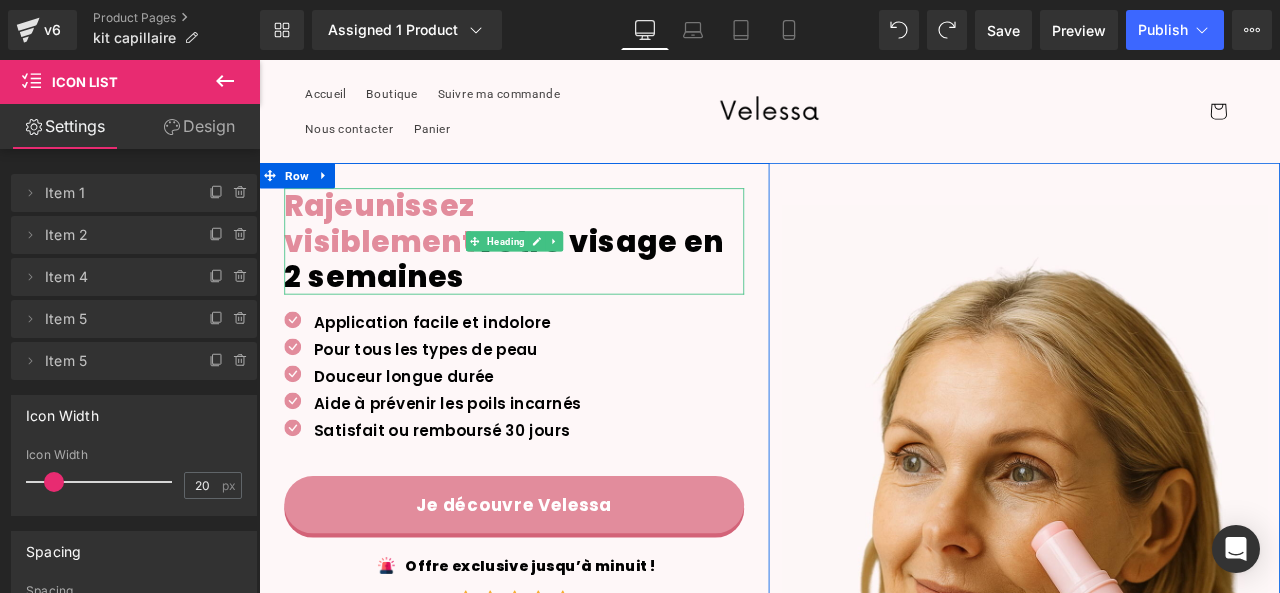 click on "Rajeunissez visiblement" at bounding box center [402, 253] 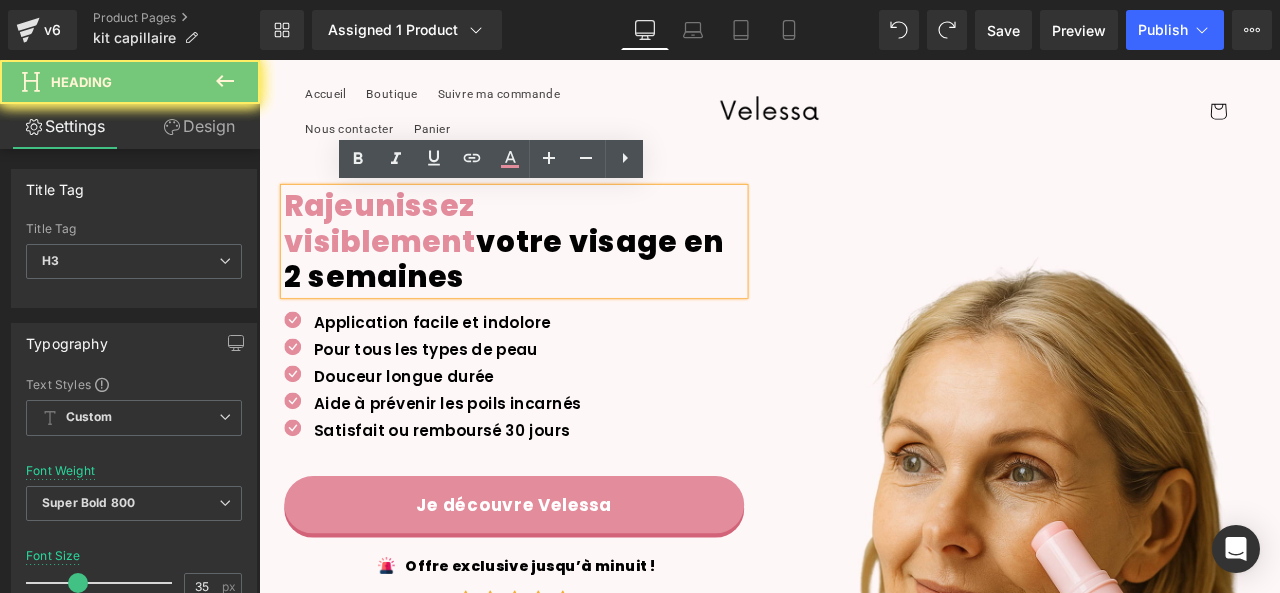click on "Rajeunissez visiblement" at bounding box center [402, 253] 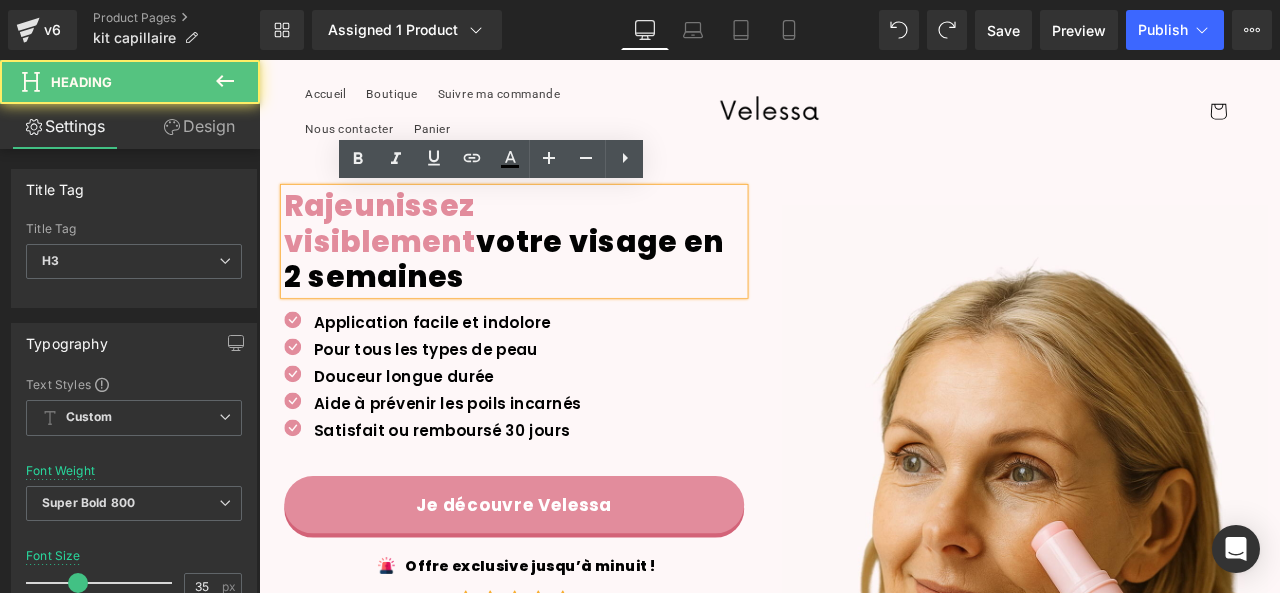 click on "Rajeunissez visiblement" at bounding box center (402, 253) 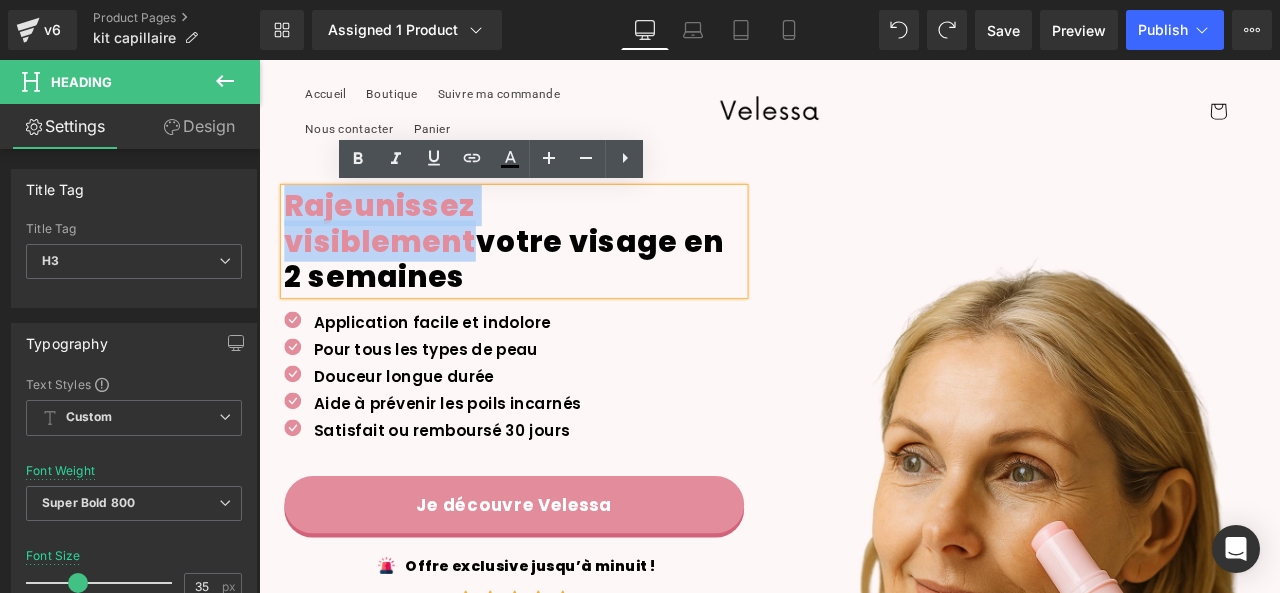 drag, startPoint x: 755, startPoint y: 232, endPoint x: 283, endPoint y: 238, distance: 472.03815 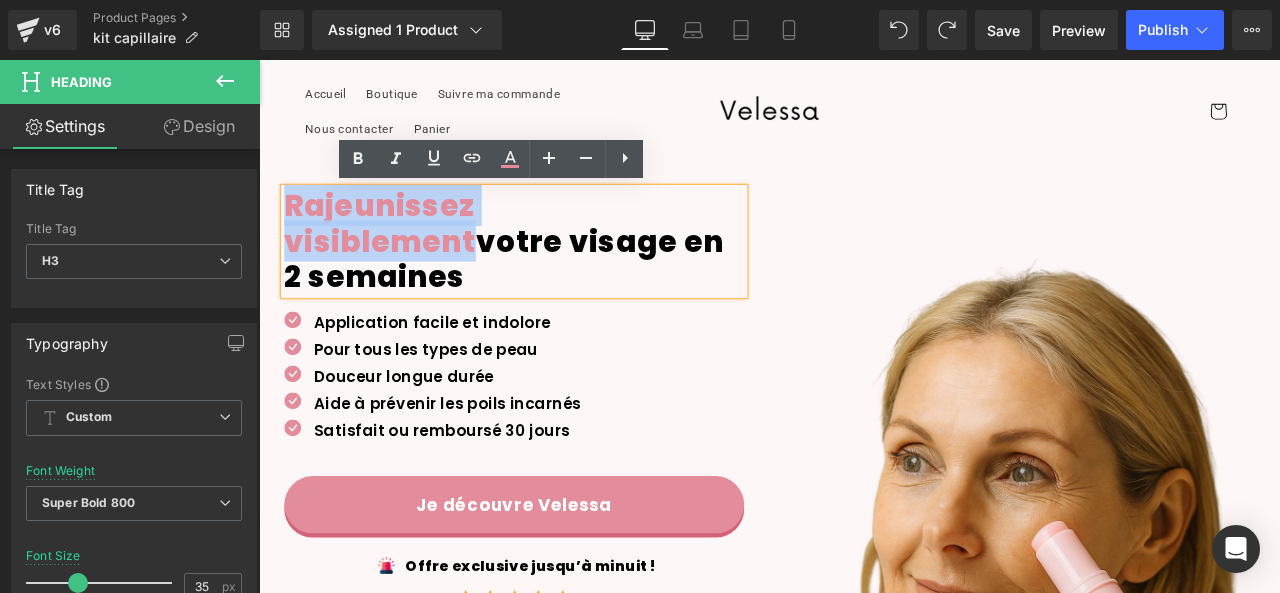 paste 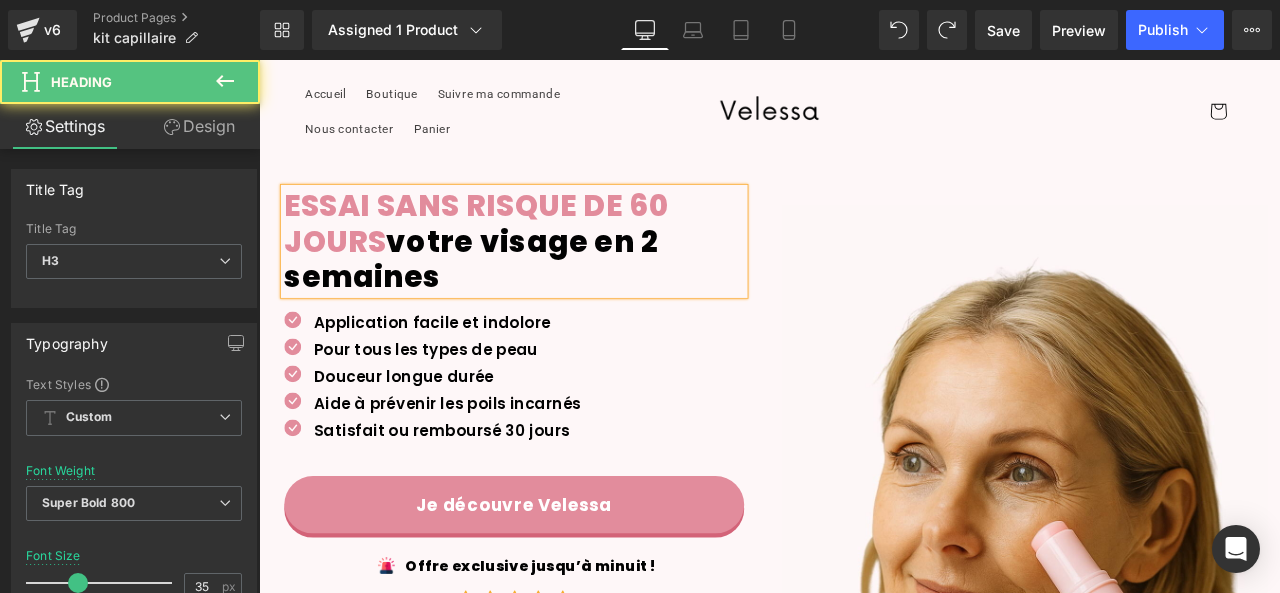 drag, startPoint x: 406, startPoint y: 271, endPoint x: 471, endPoint y: 311, distance: 76.321686 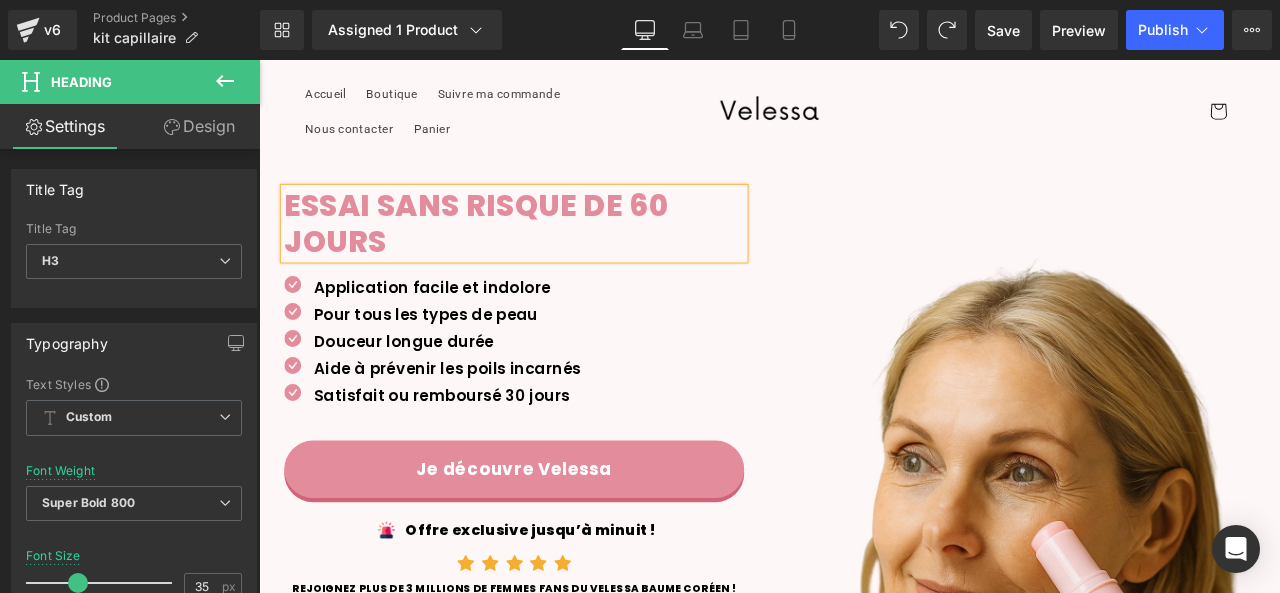 click on "ESSAI SANS RISQUE DE 60 JOURS" at bounding box center (516, 253) 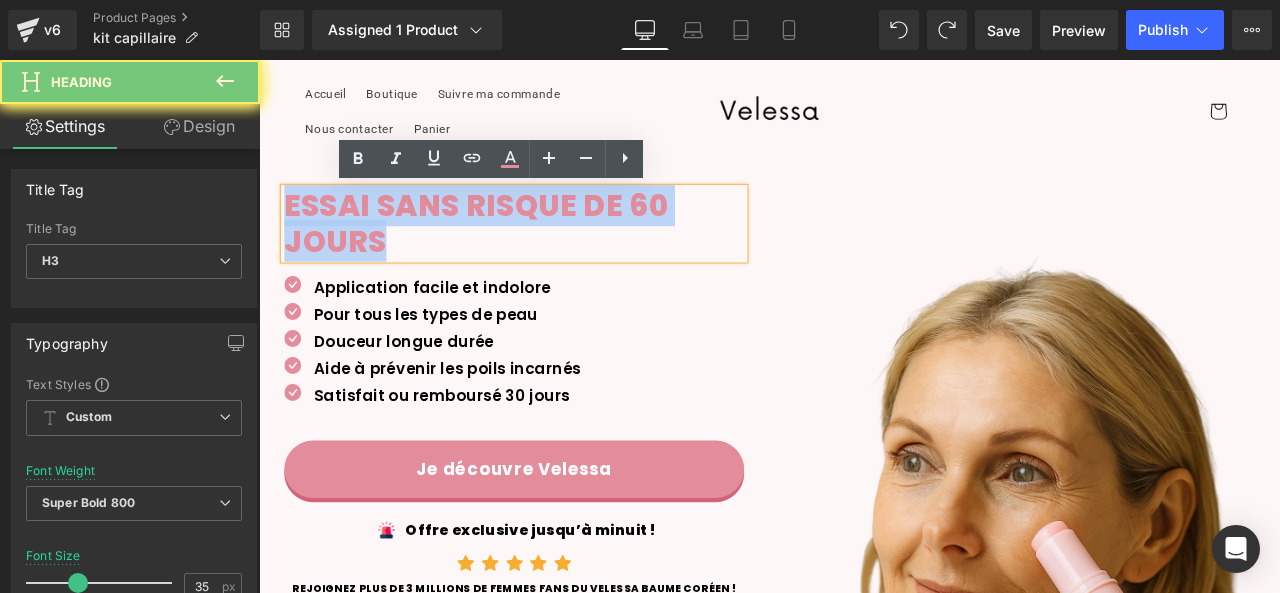 click on "ESSAI SANS RISQUE DE 60 JOURS" at bounding box center (516, 253) 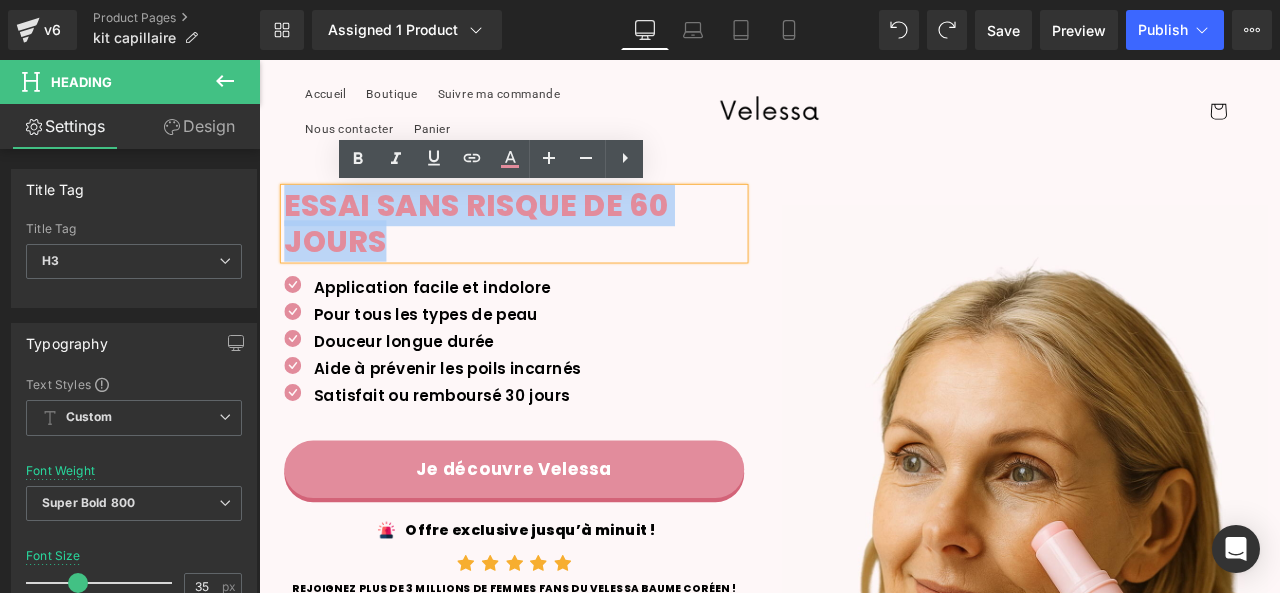 click on "ESSAI SANS RISQUE DE 60 JOURS" at bounding box center [516, 253] 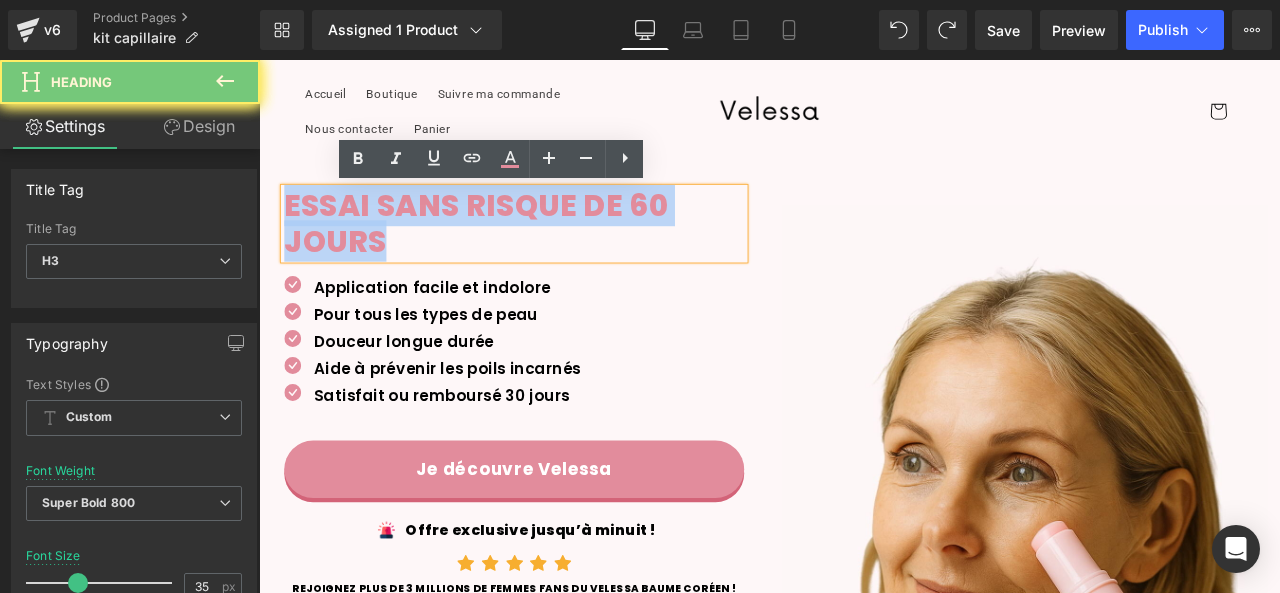 click on "ESSAI SANS RISQUE DE 60 JOURS" at bounding box center (516, 253) 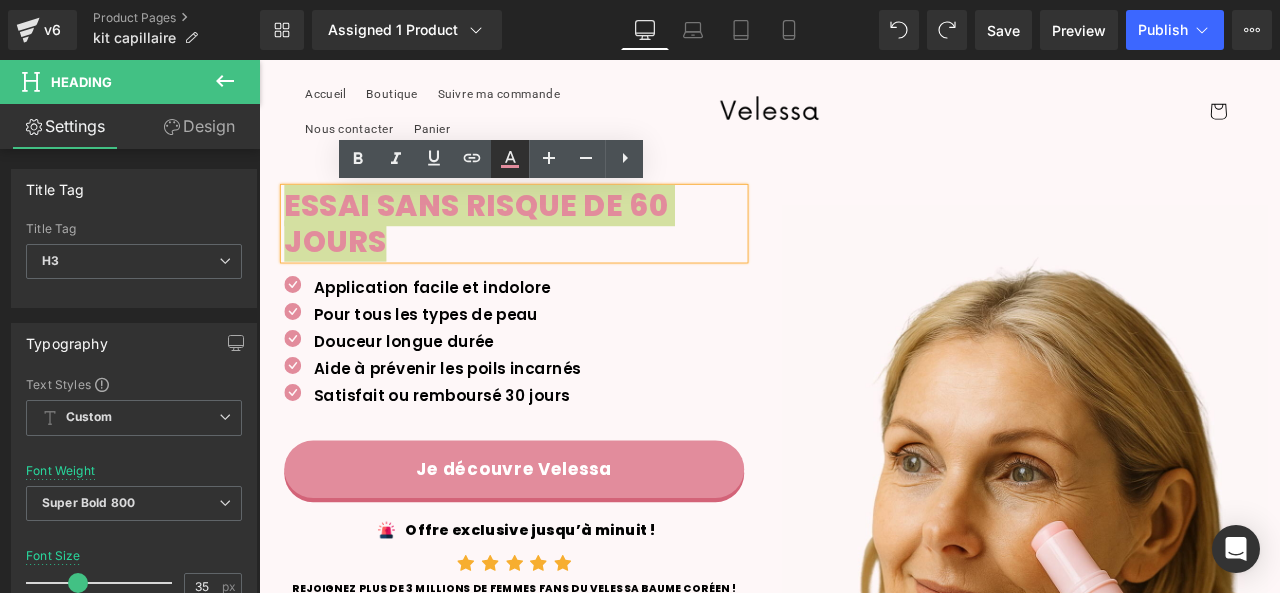 click 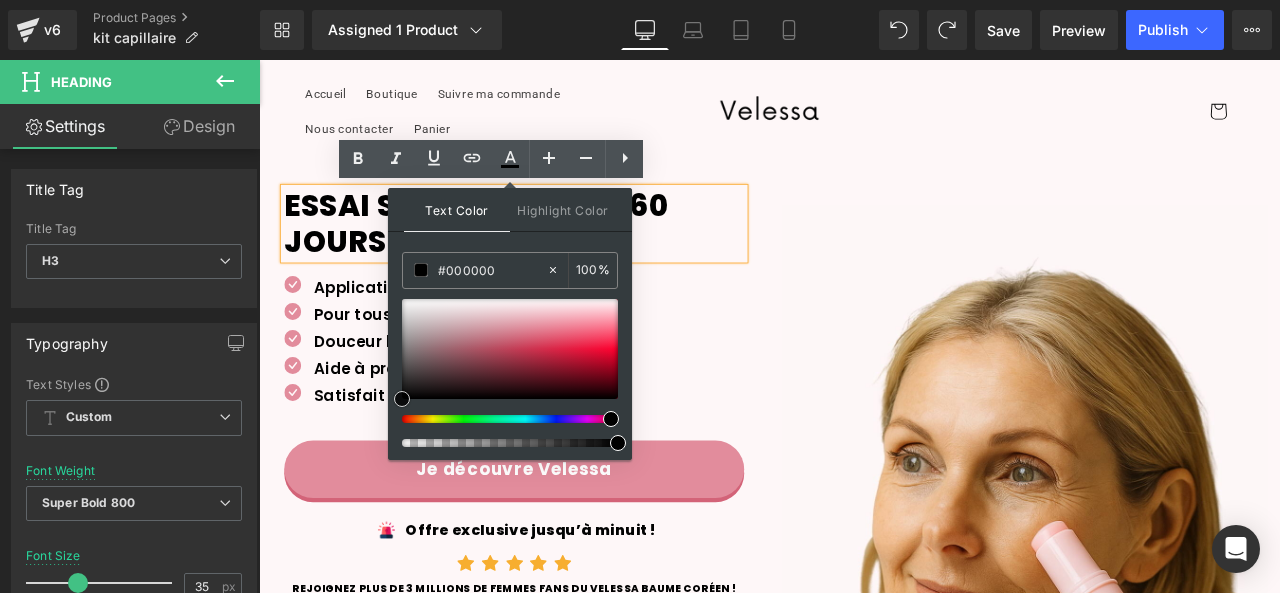 drag, startPoint x: 421, startPoint y: 364, endPoint x: 393, endPoint y: 413, distance: 56.435802 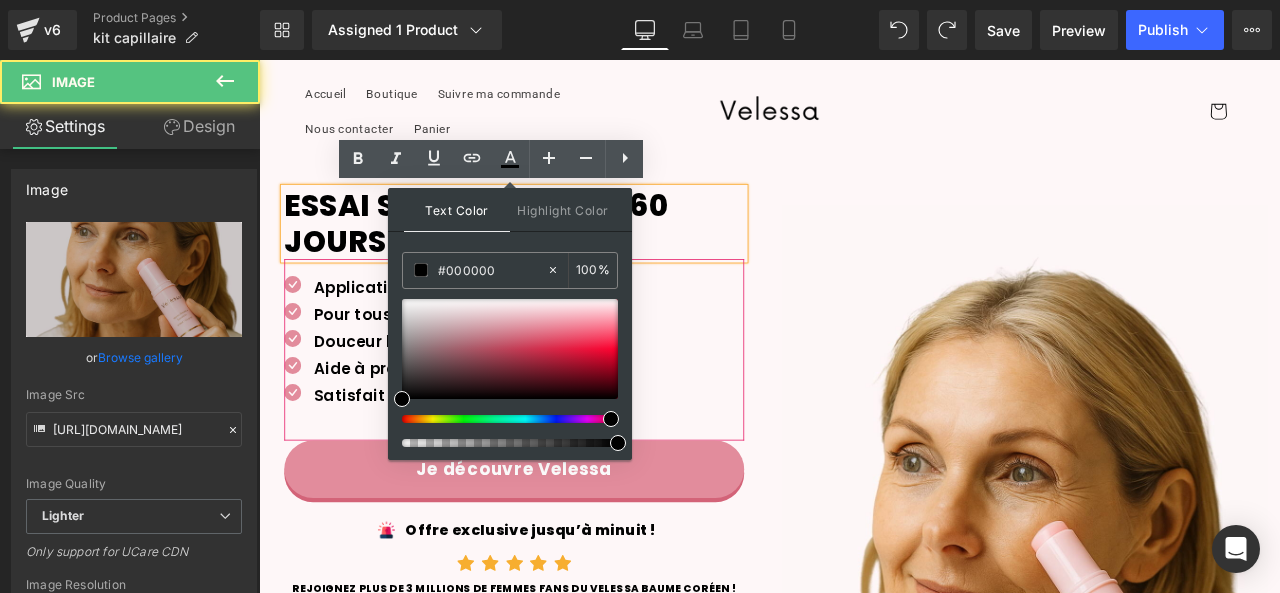 click on "Icon
Application facile et indolore
Text Block
Icon
Pour tous les types de peau Text Block
Icon" at bounding box center (561, 398) 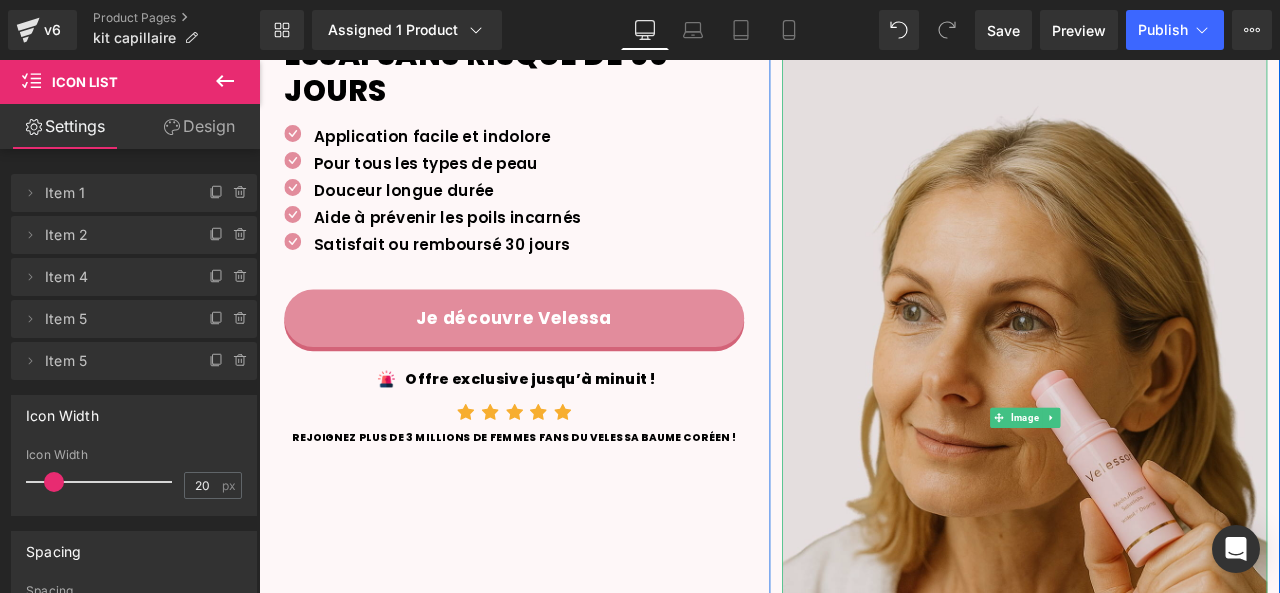 scroll, scrollTop: 0, scrollLeft: 0, axis: both 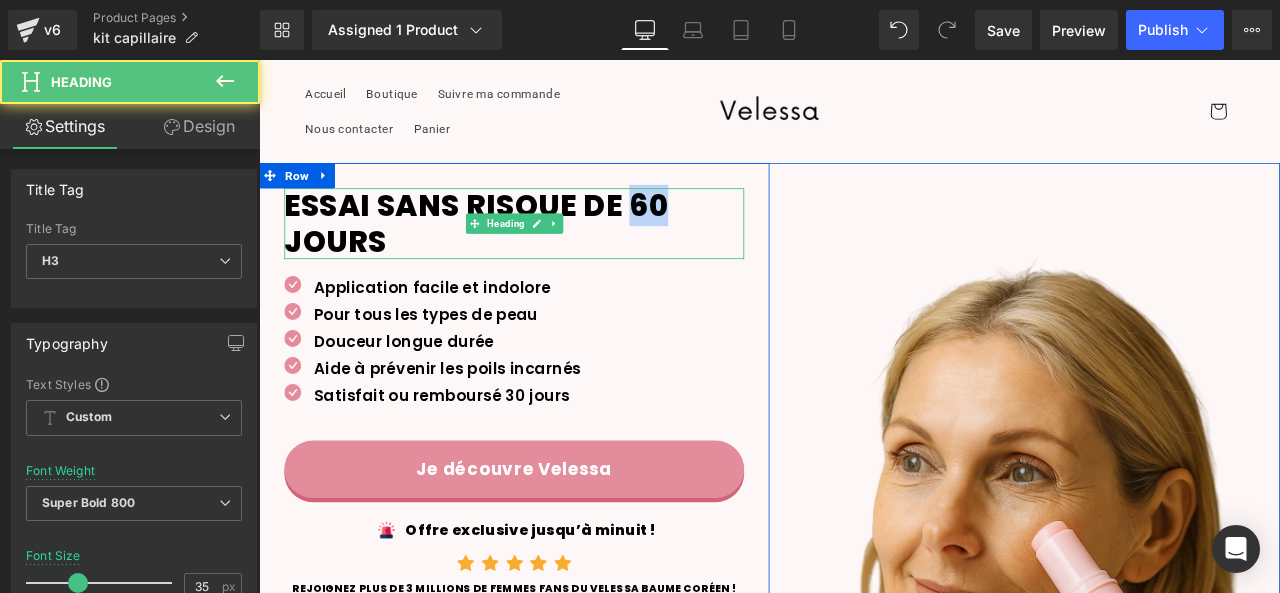 drag, startPoint x: 693, startPoint y: 231, endPoint x: 737, endPoint y: 224, distance: 44.553337 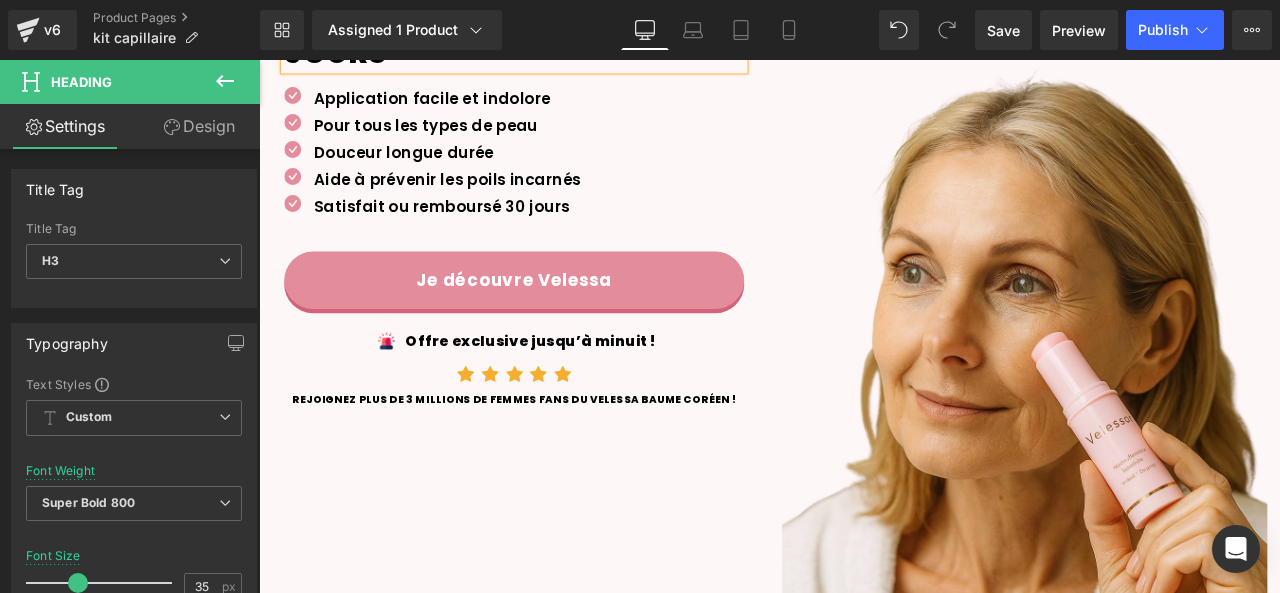scroll, scrollTop: 218, scrollLeft: 0, axis: vertical 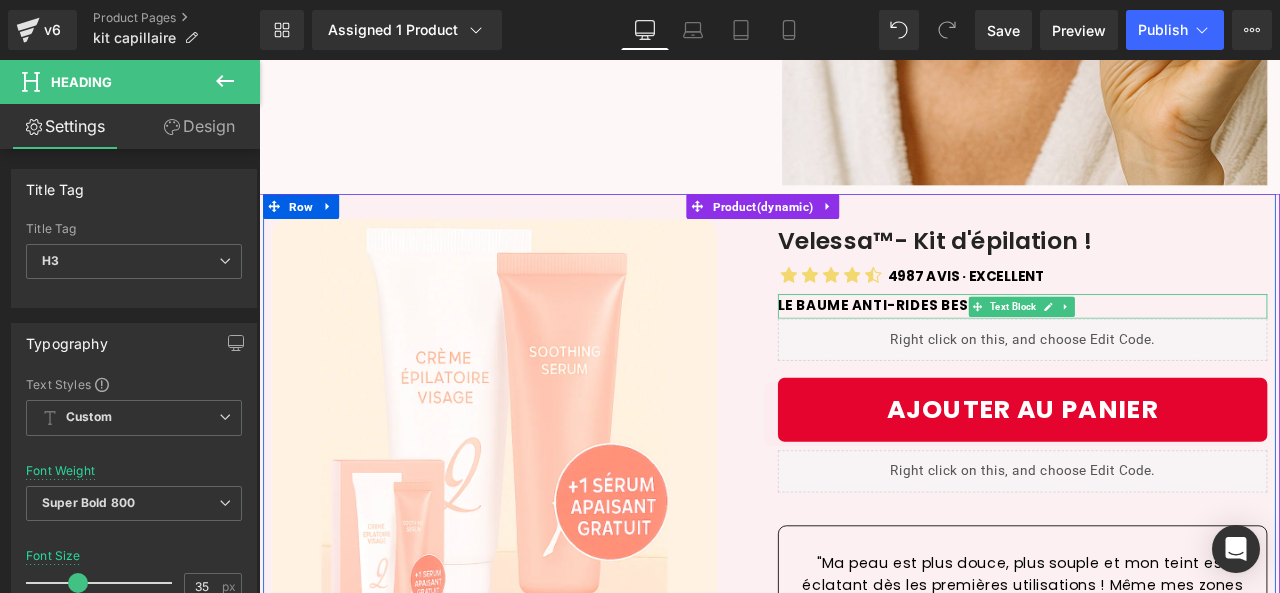 click on "LE BAUME ANTI-RIDES BEST-SELLER 2025" at bounding box center [1050, 351] 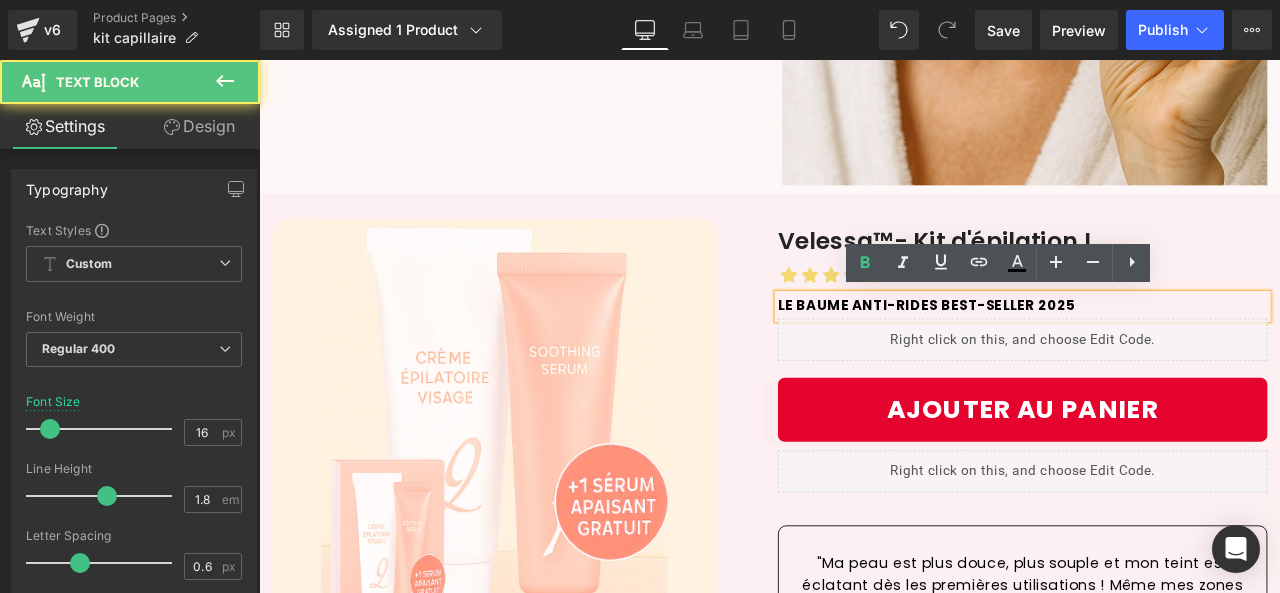 click on "LE BAUME ANTI-RIDES BEST-SELLER 2025" at bounding box center (1050, 351) 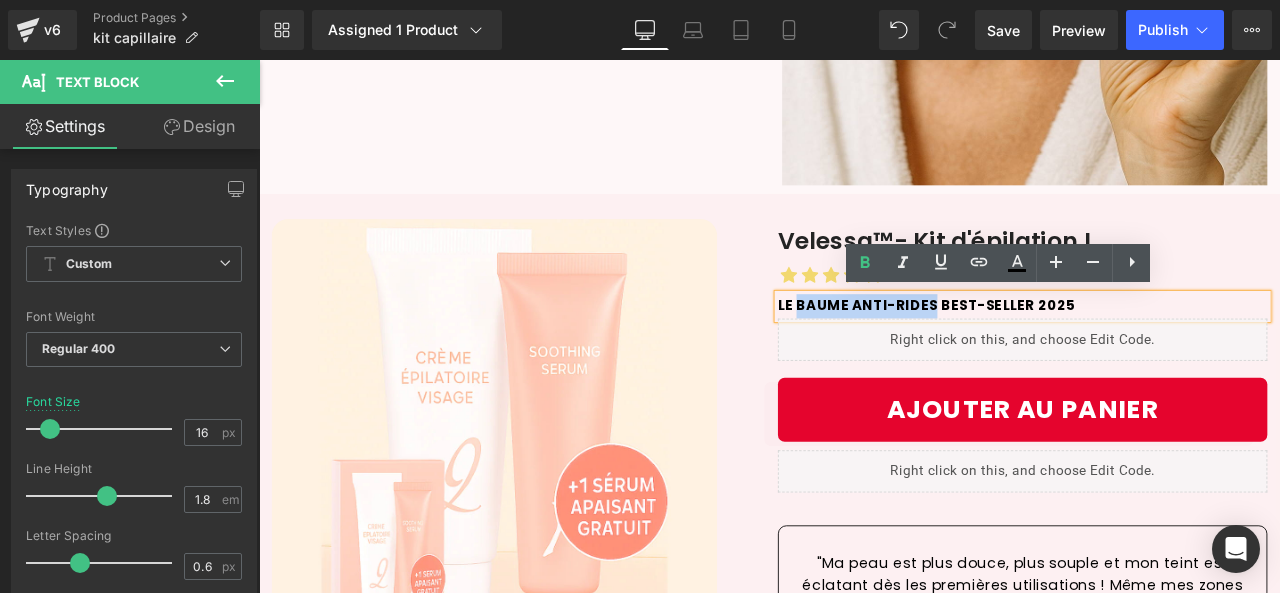 drag, startPoint x: 1049, startPoint y: 347, endPoint x: 888, endPoint y: 352, distance: 161.07762 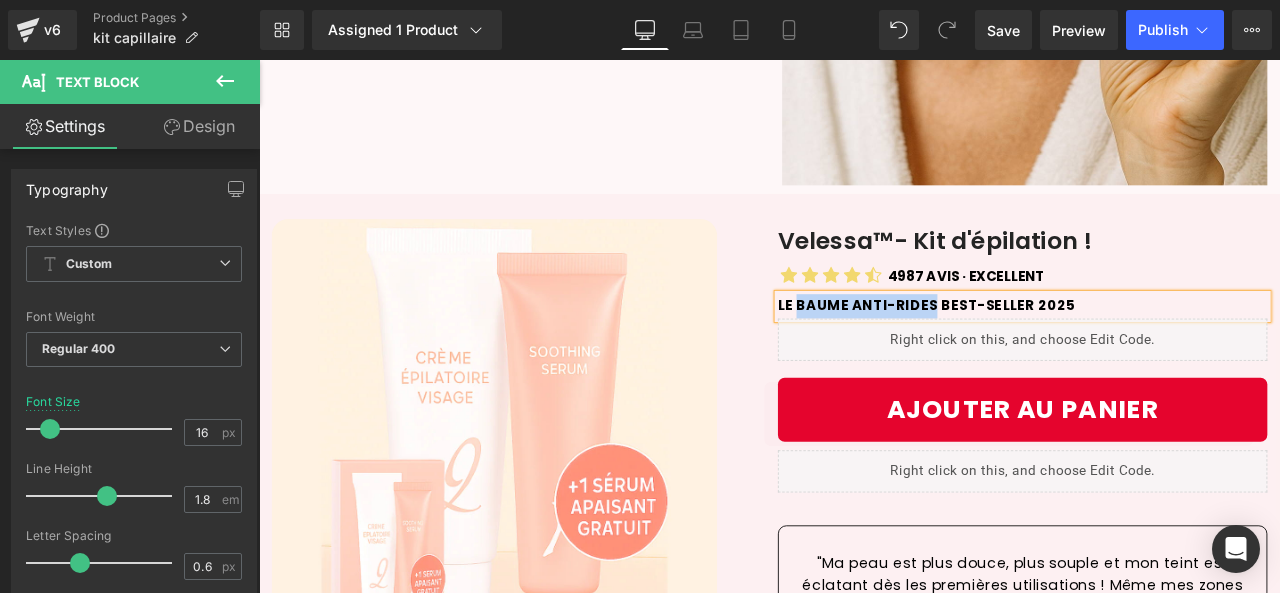 type 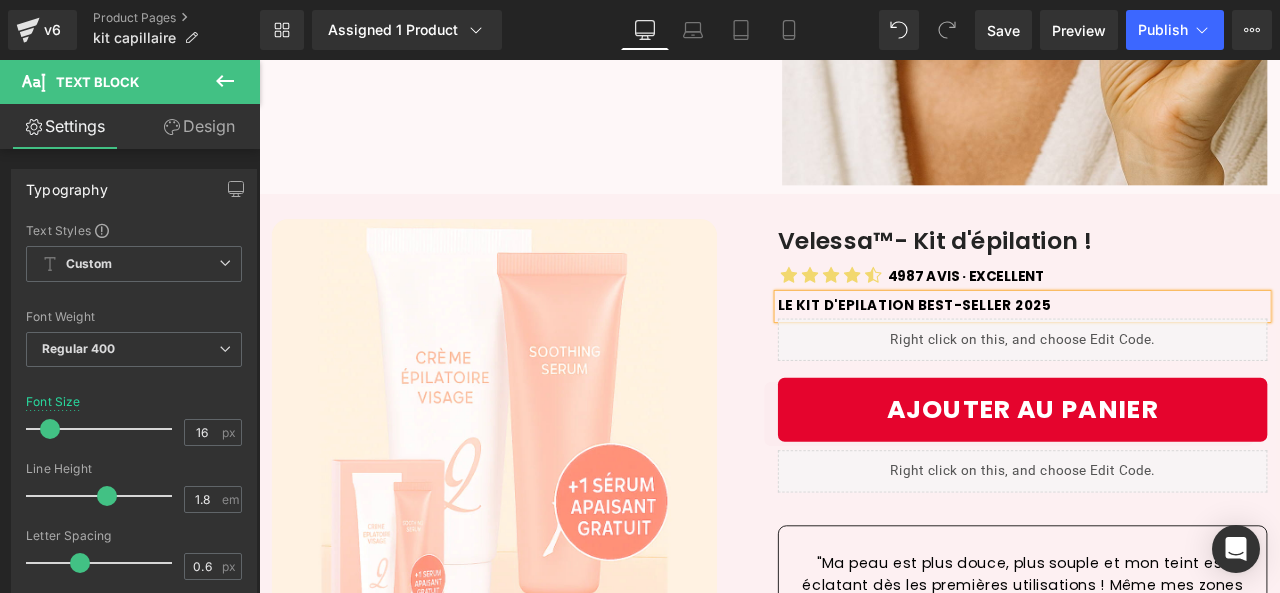 click on "Sale Off
(P) Image
‹" at bounding box center [864, 564] 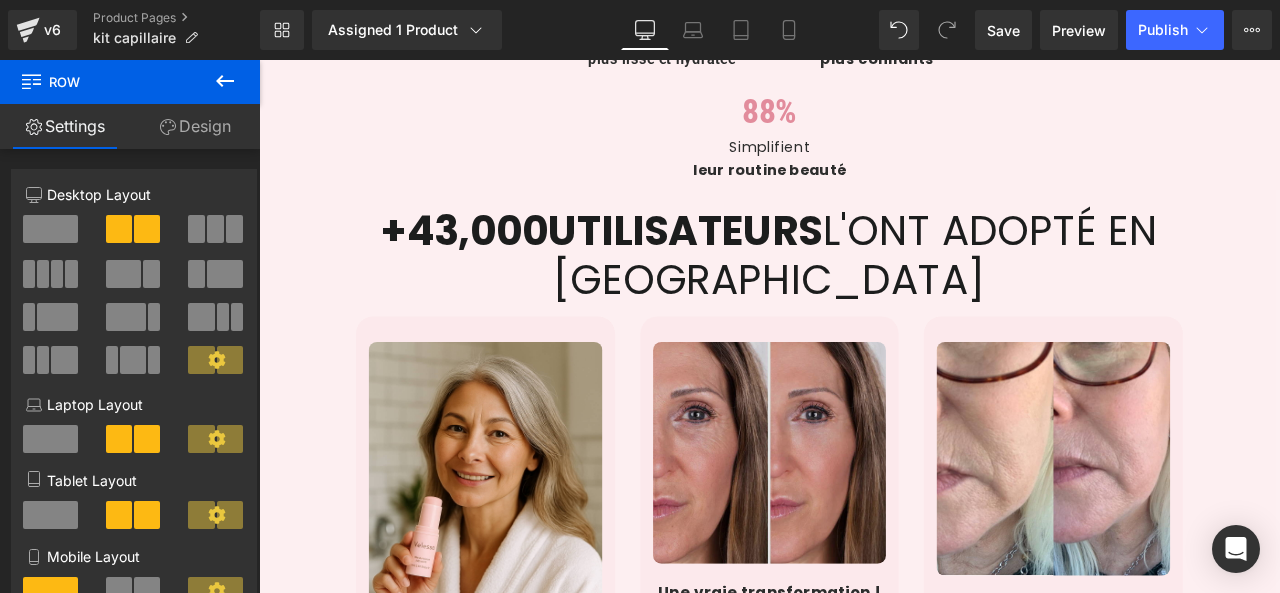 scroll, scrollTop: 3632, scrollLeft: 0, axis: vertical 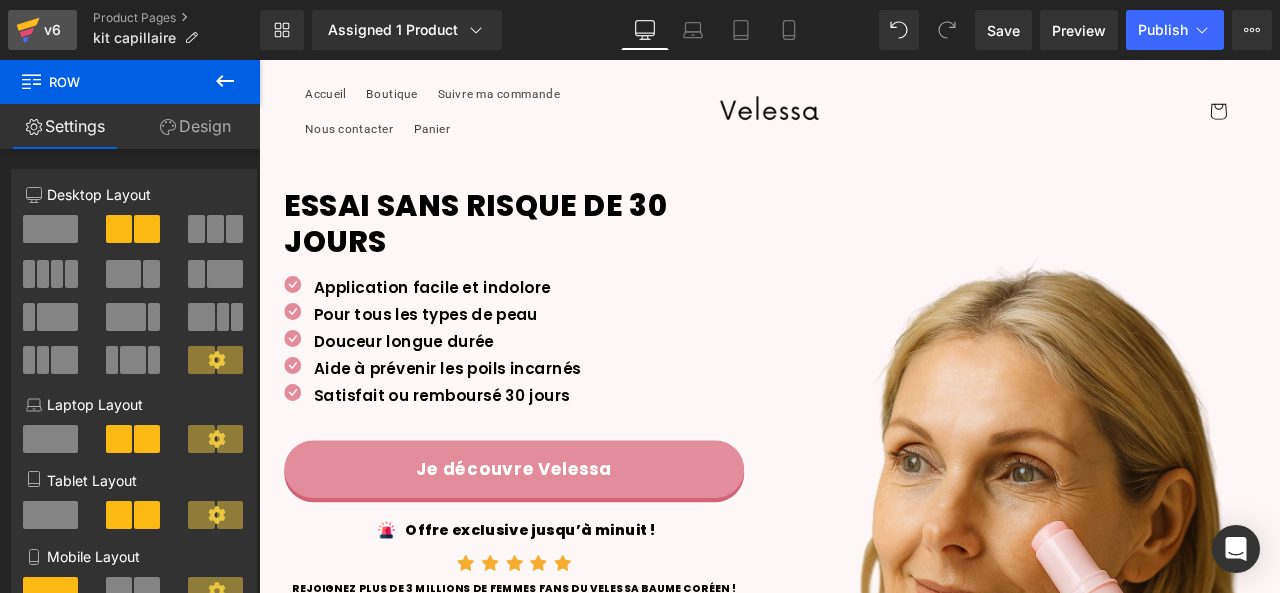 click on "v6" at bounding box center [42, 30] 